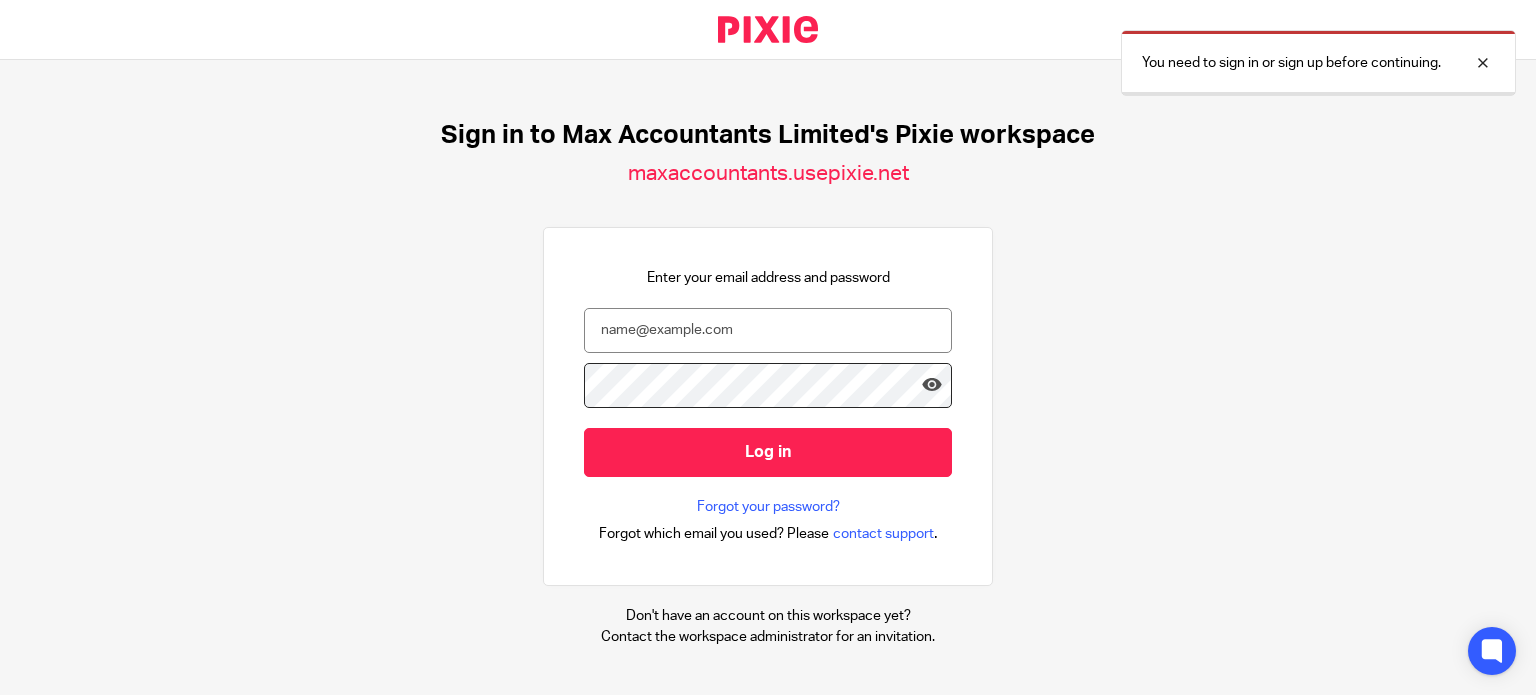 scroll, scrollTop: 0, scrollLeft: 0, axis: both 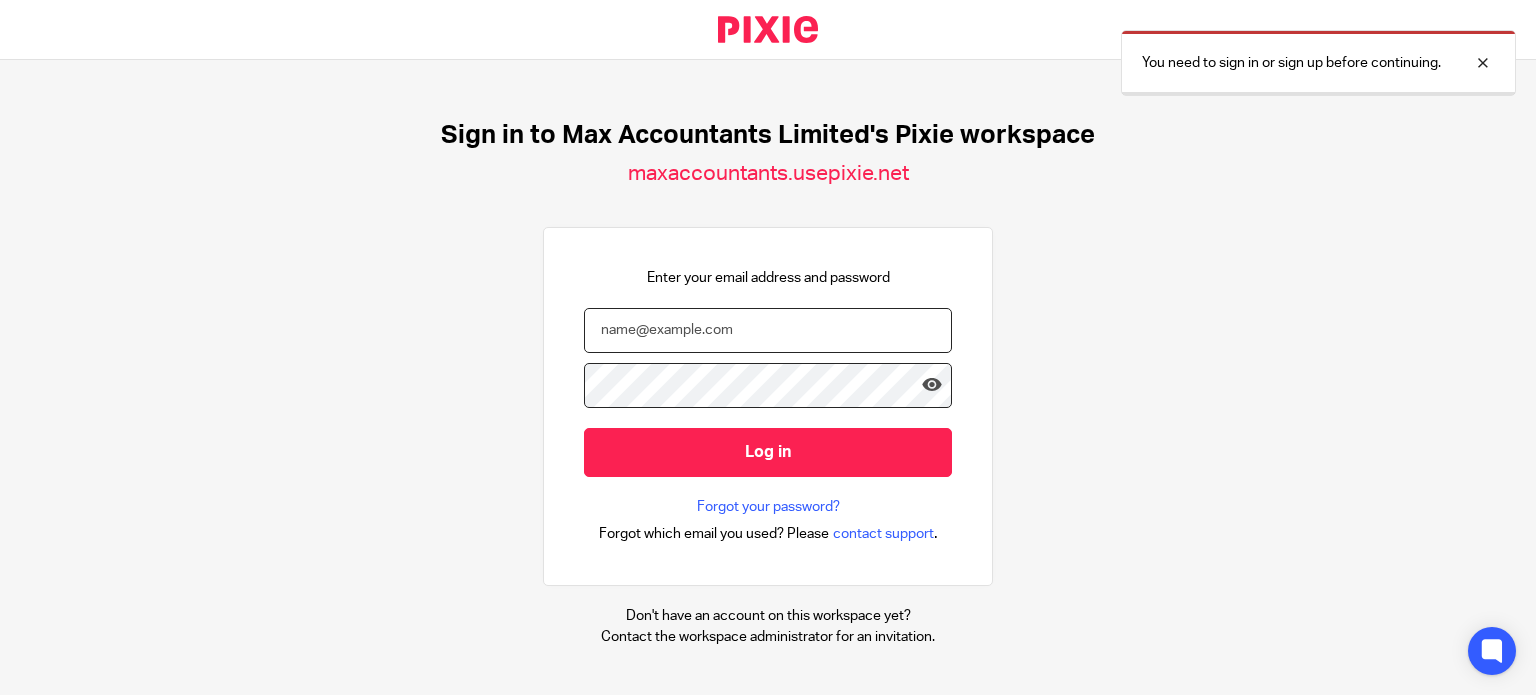 type on "[USERNAME]@[DOMAIN].co.uk" 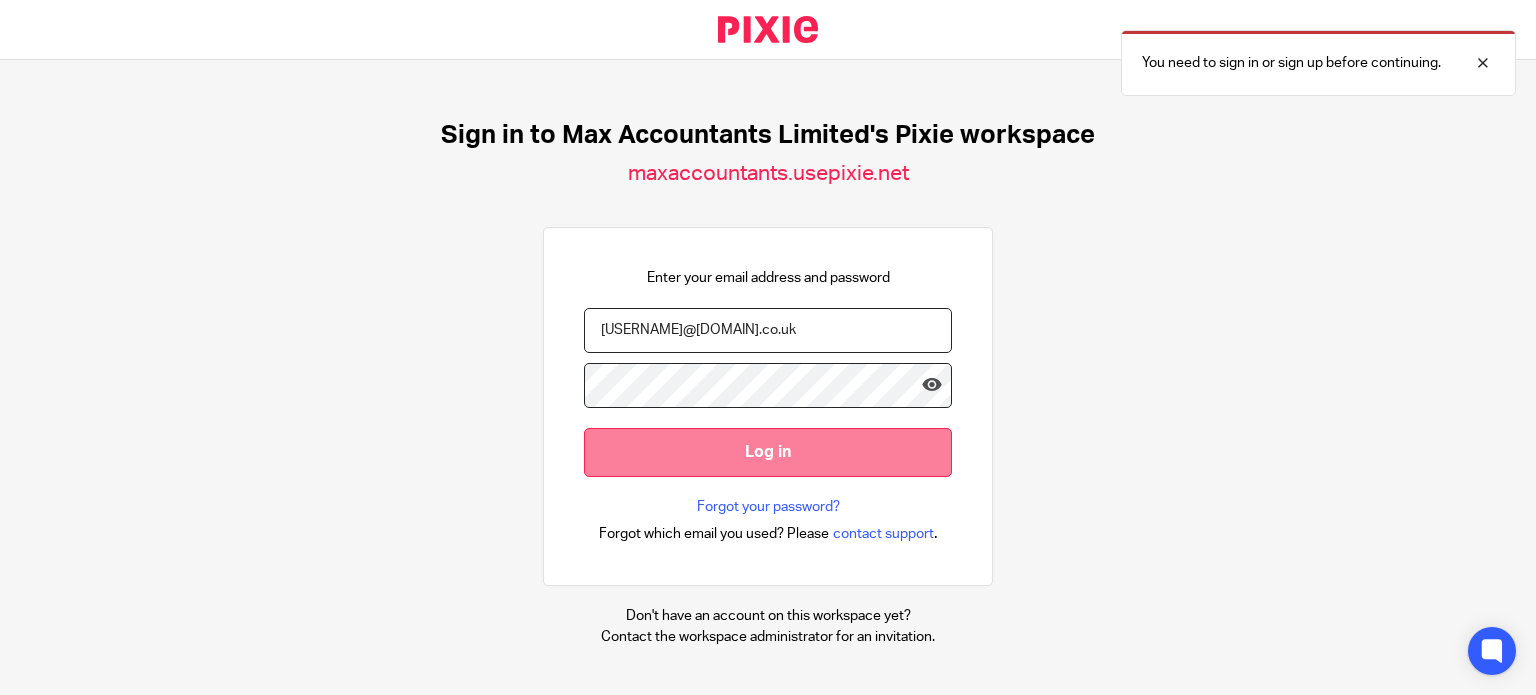click on "Log in" at bounding box center (768, 452) 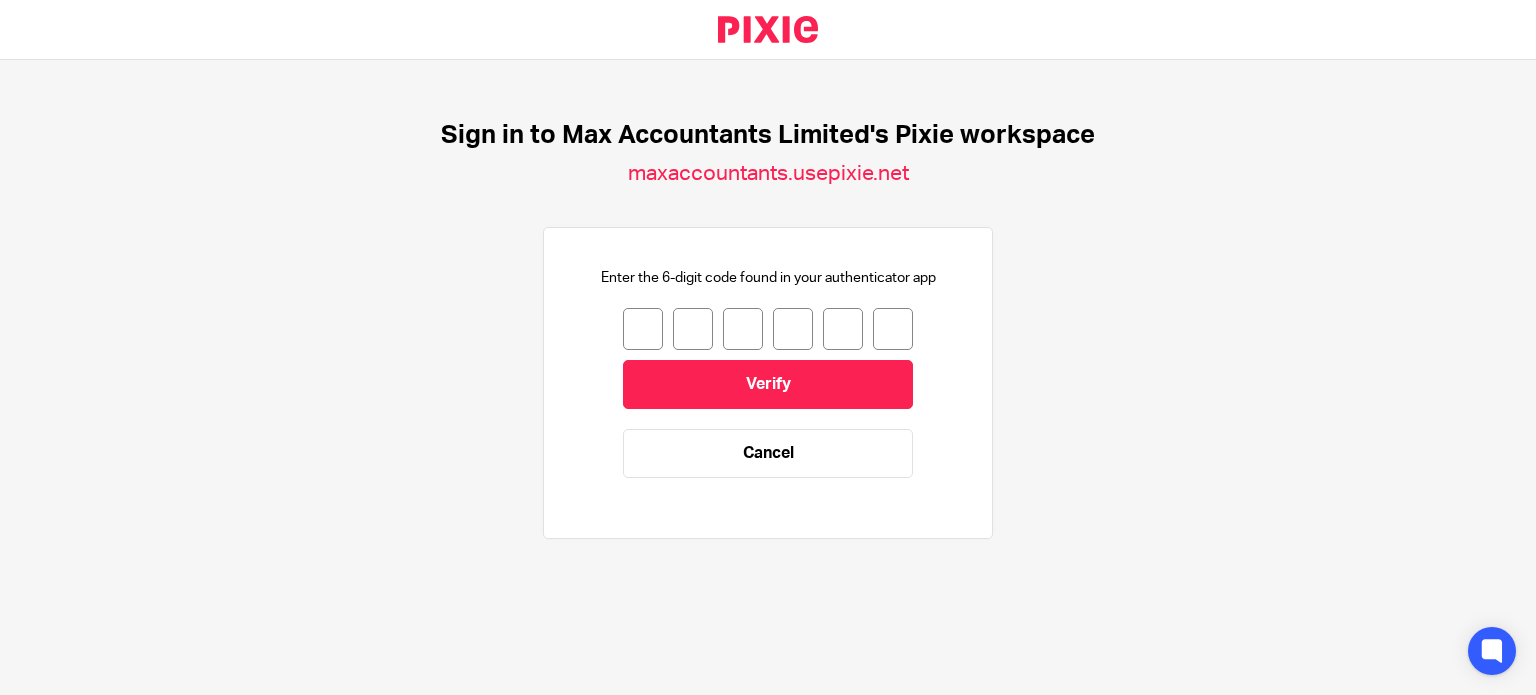 scroll, scrollTop: 0, scrollLeft: 0, axis: both 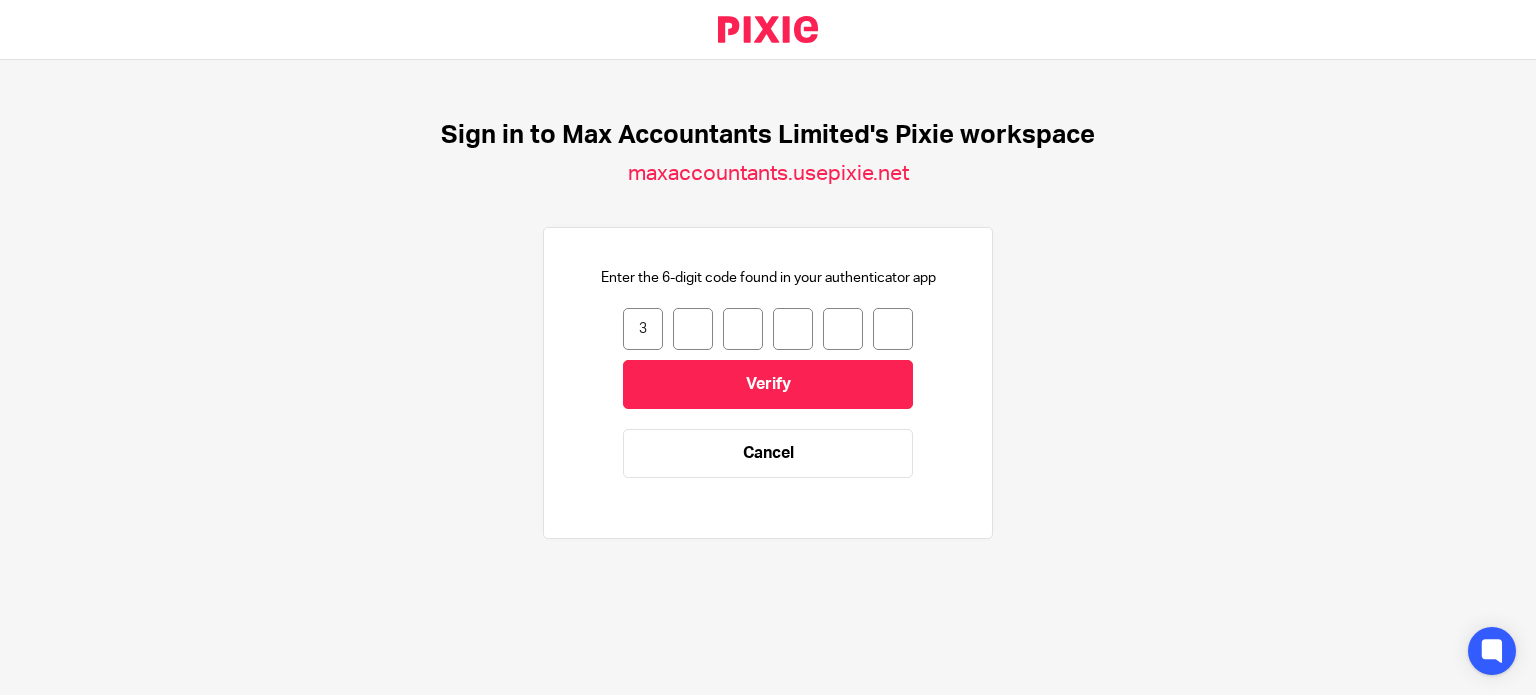 type on "2" 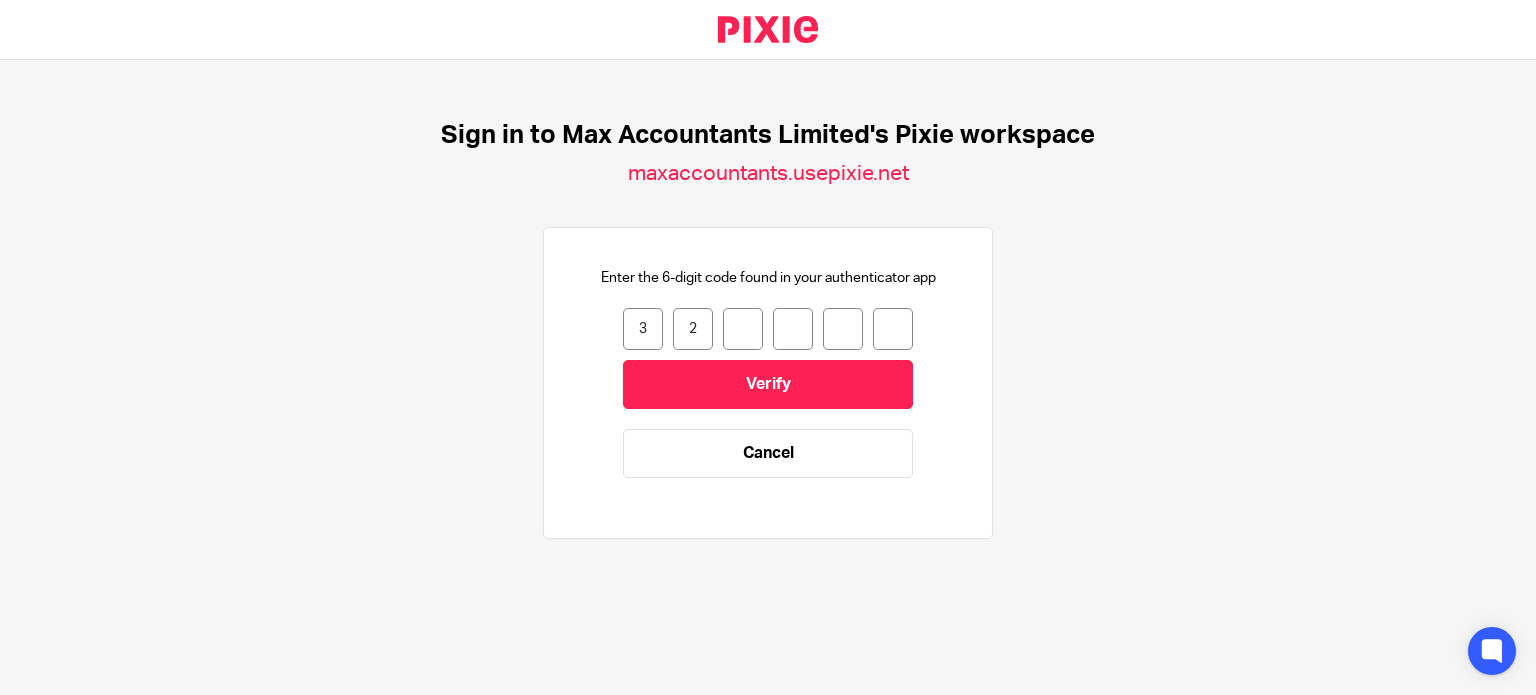 type on "5" 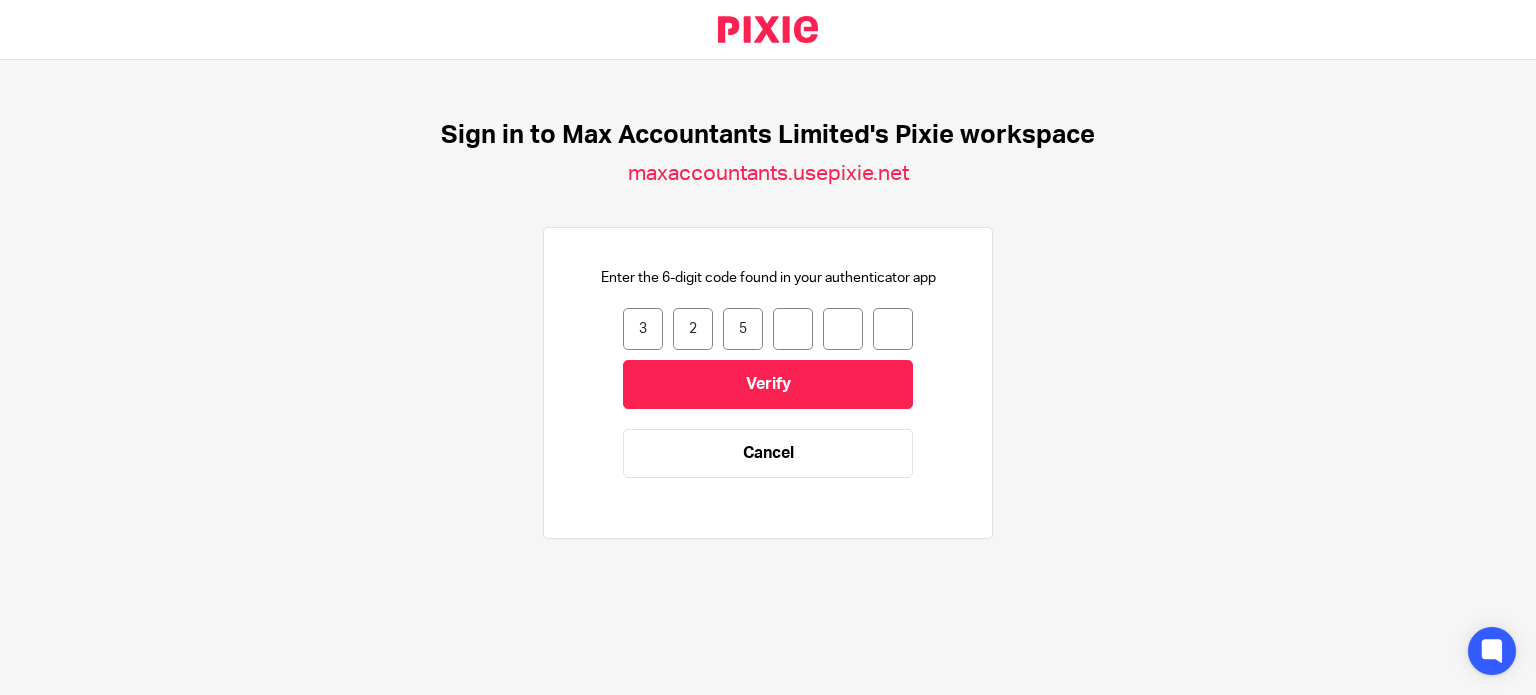 type on "6" 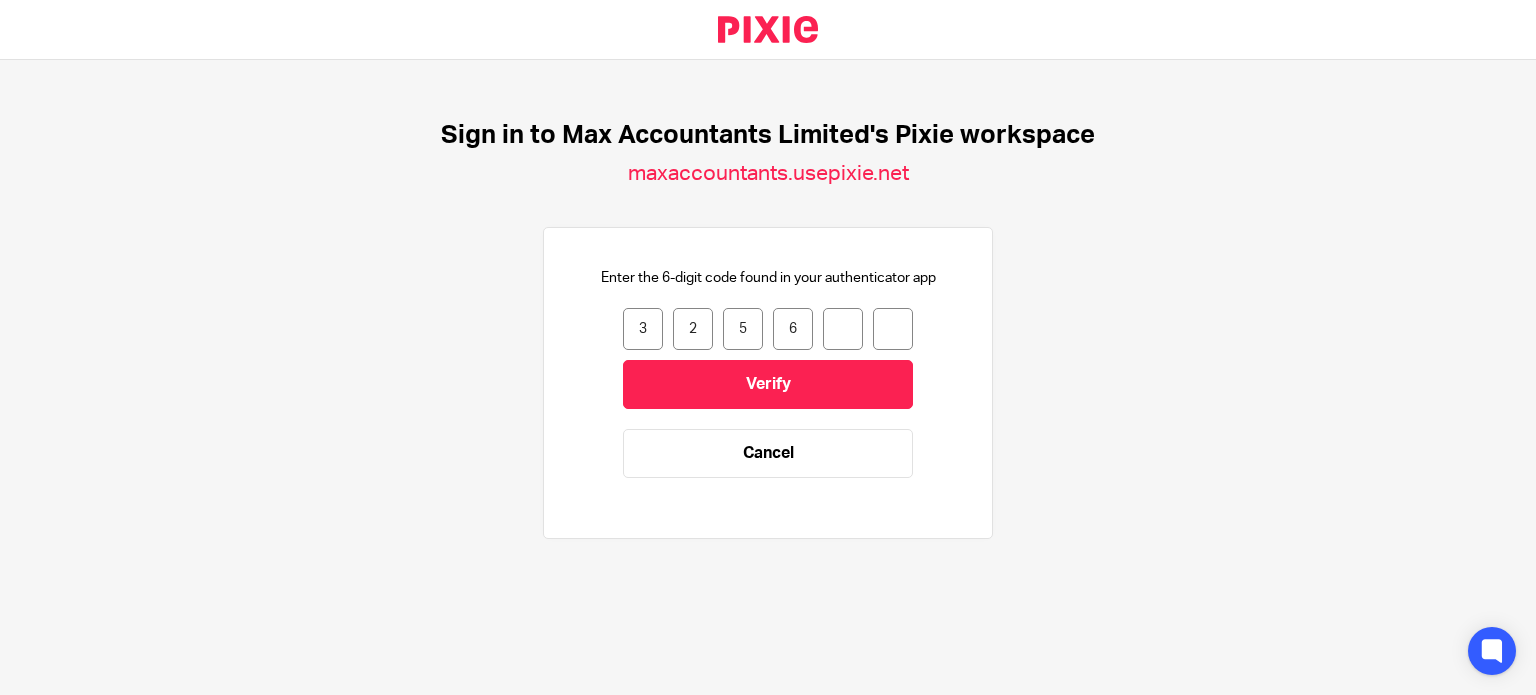 type on "5" 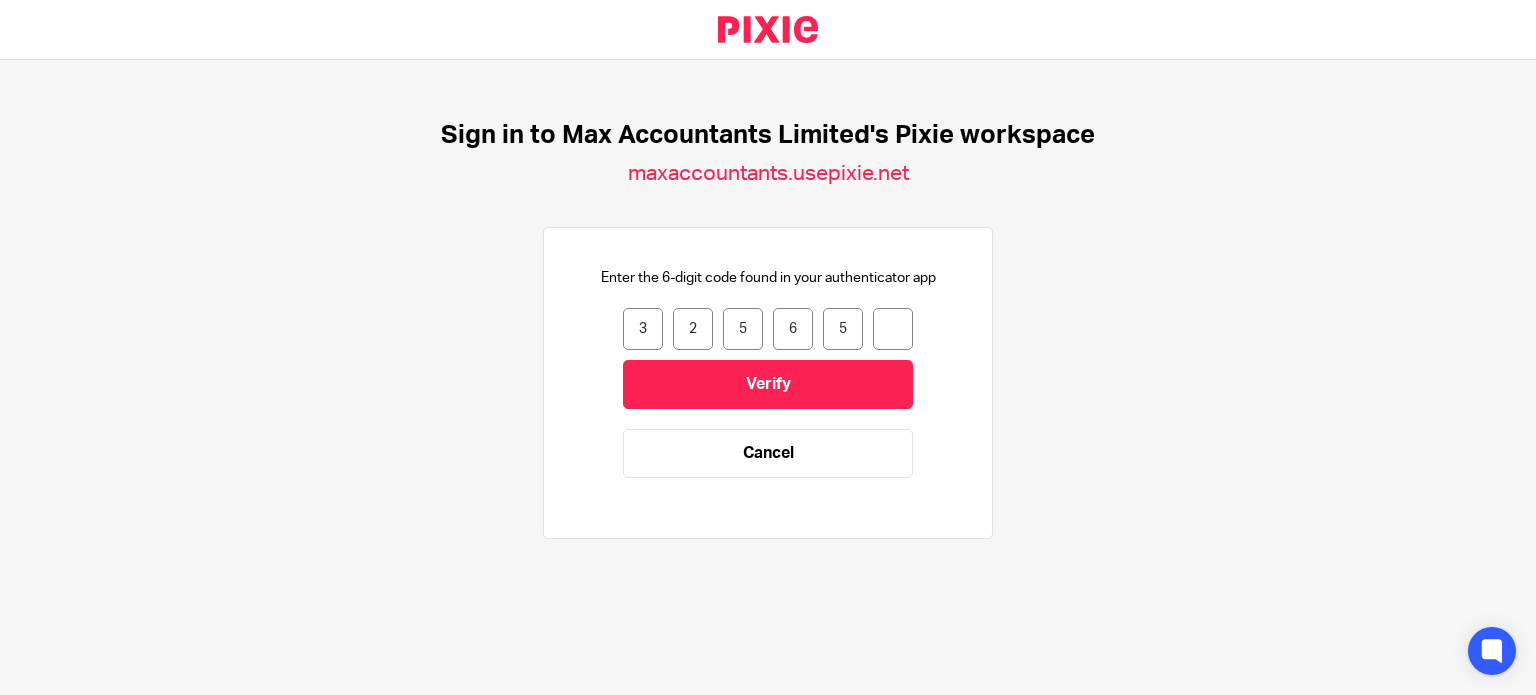 type on "0" 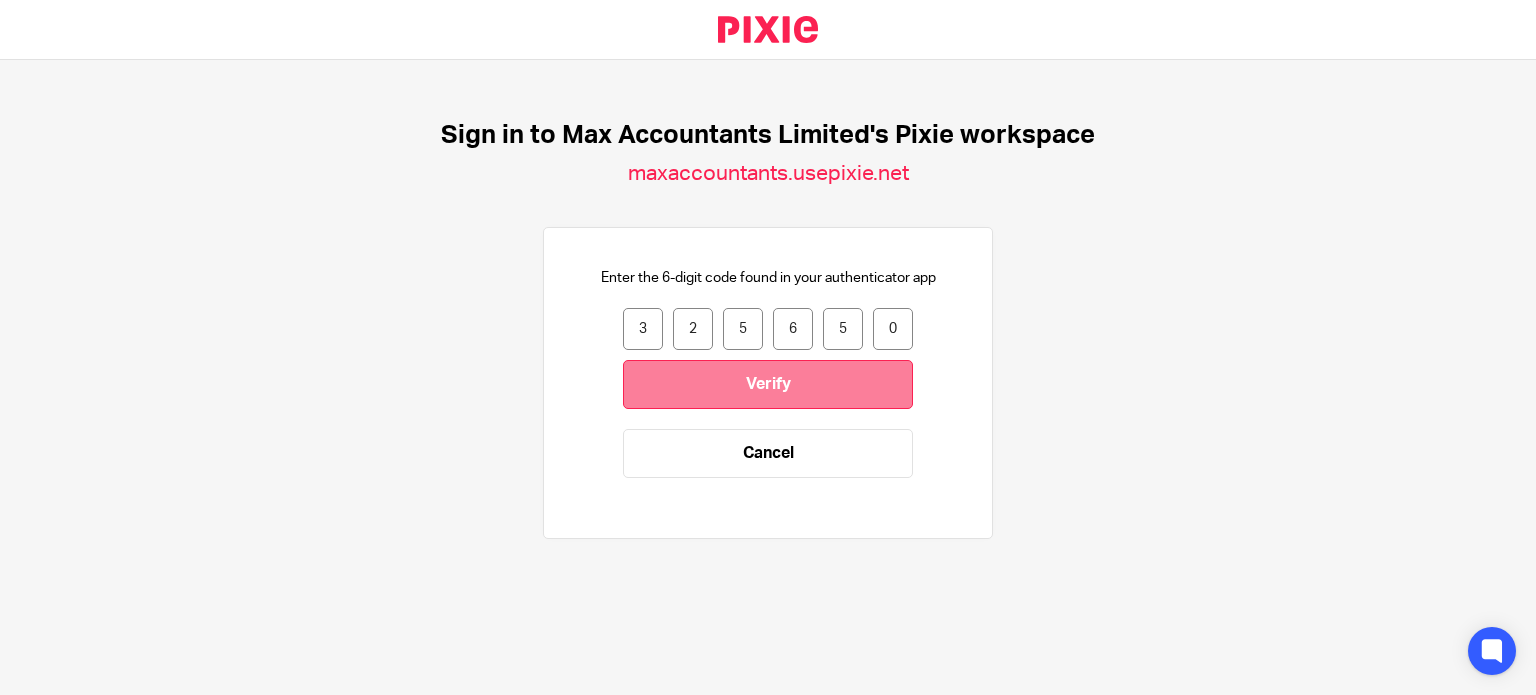 click on "Verify" at bounding box center [768, 384] 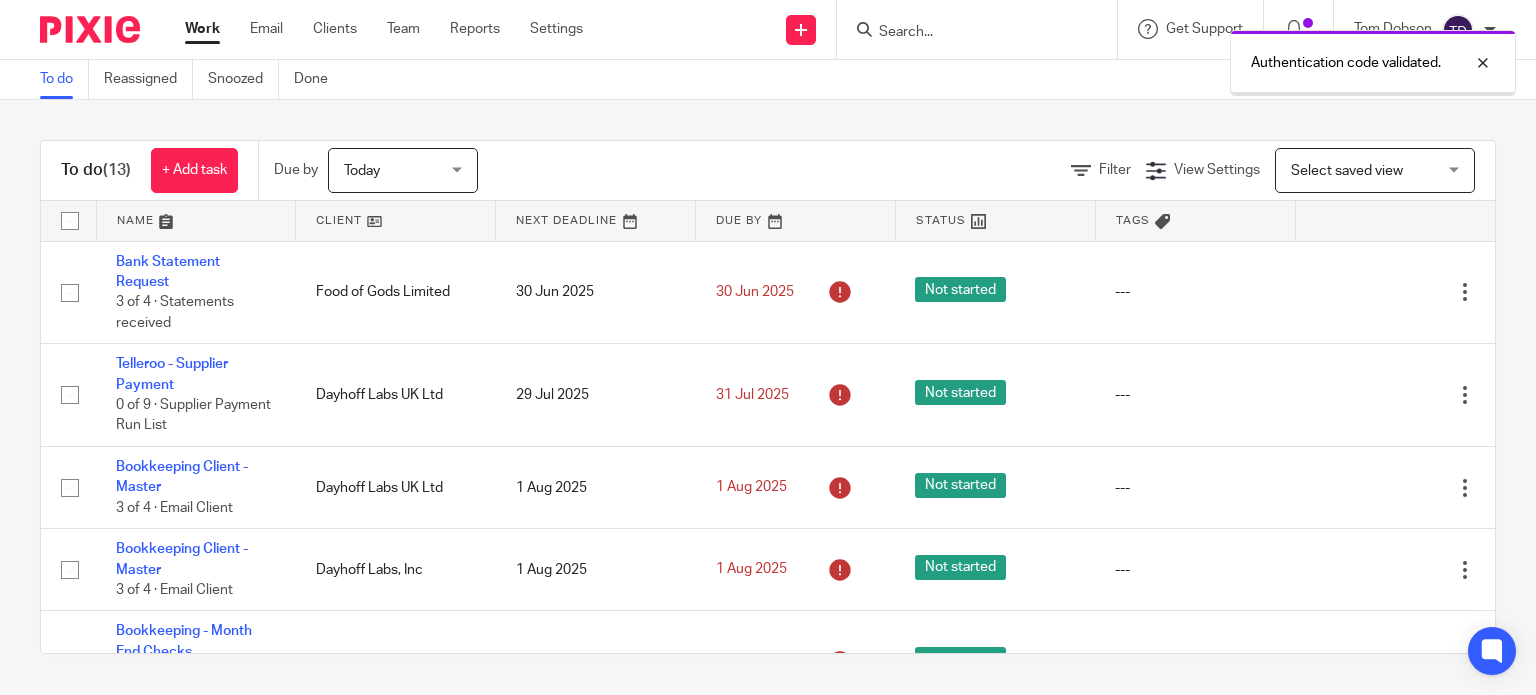 scroll, scrollTop: 0, scrollLeft: 0, axis: both 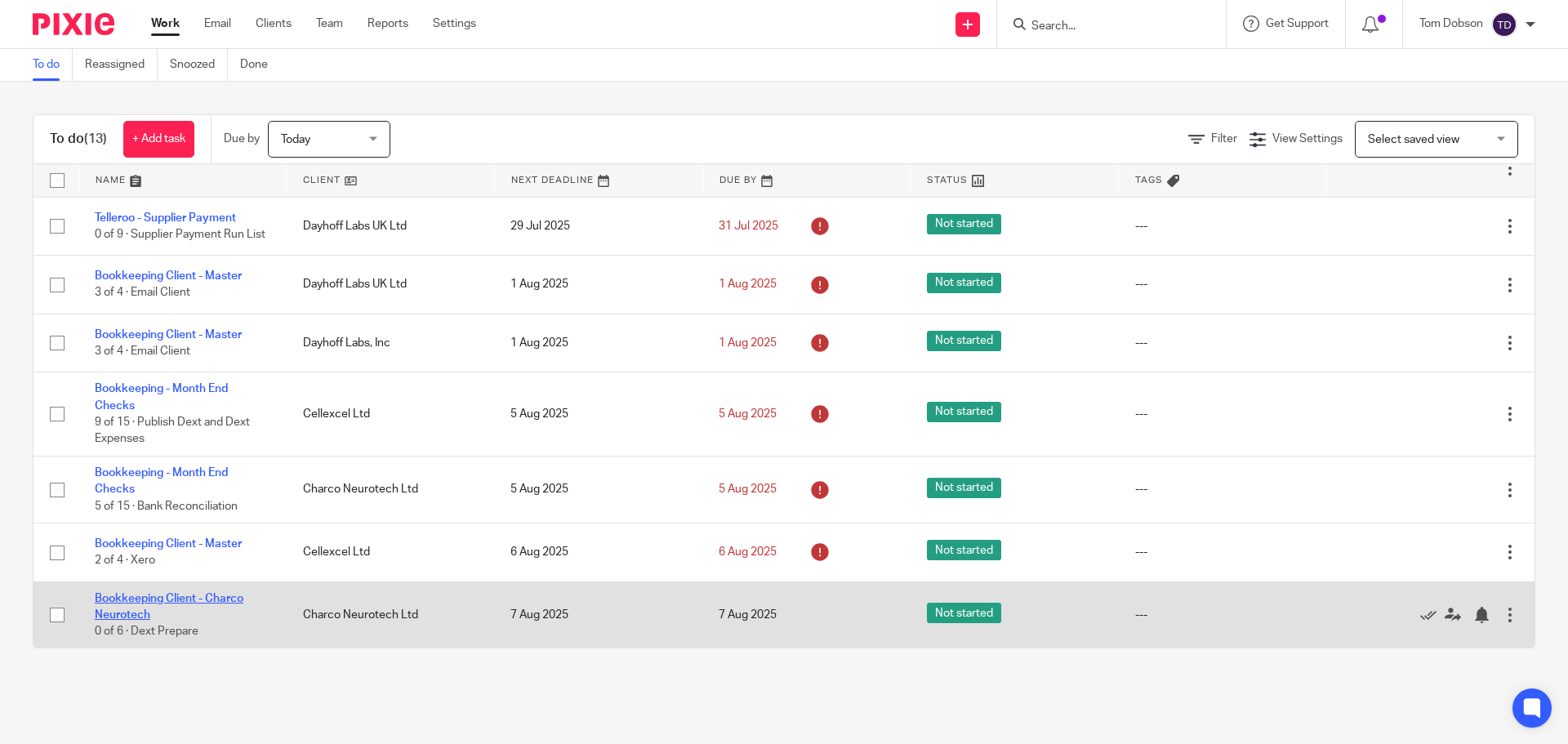 click on "Bookkeeping Client - Charco Neurotech" at bounding box center [169, 607] 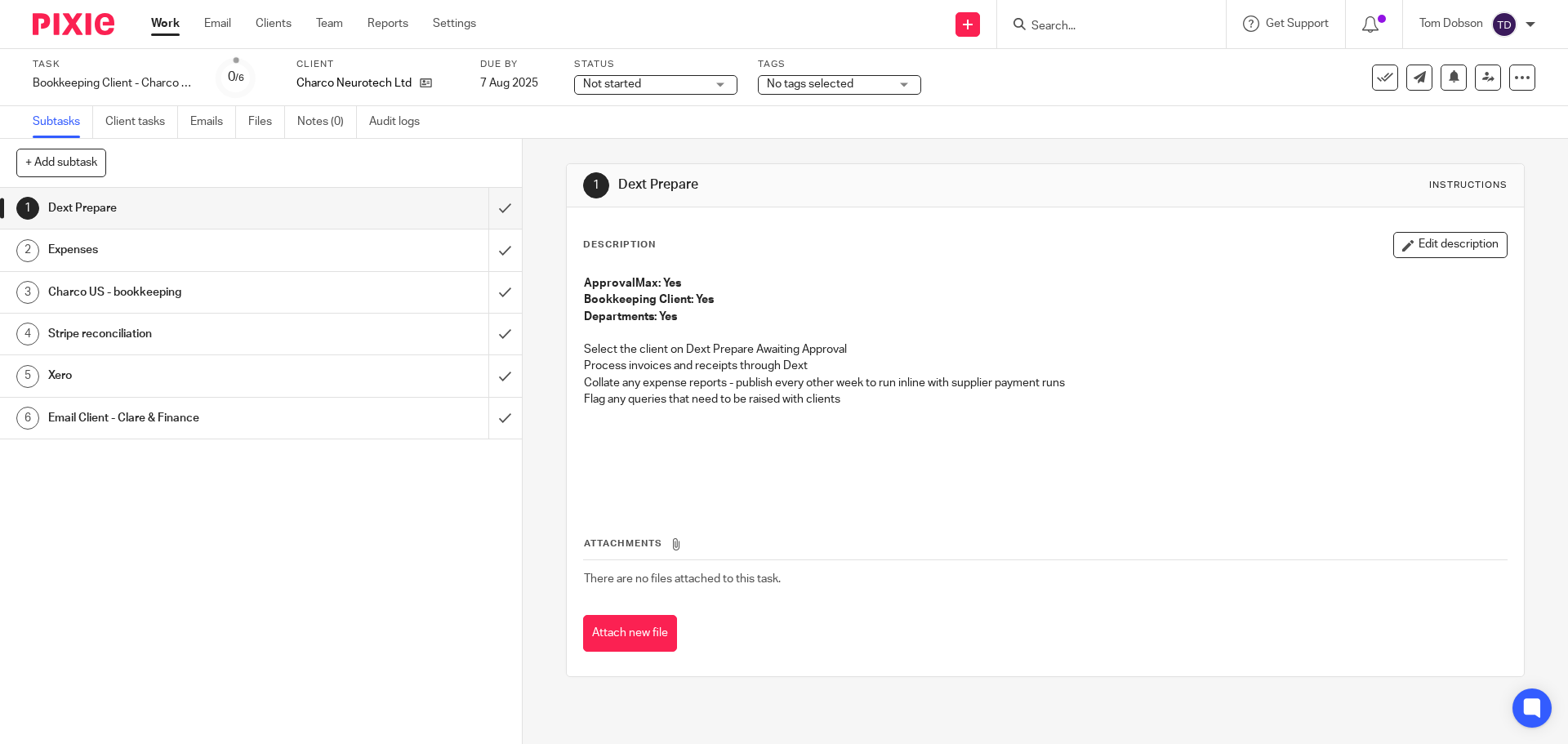 scroll, scrollTop: 0, scrollLeft: 0, axis: both 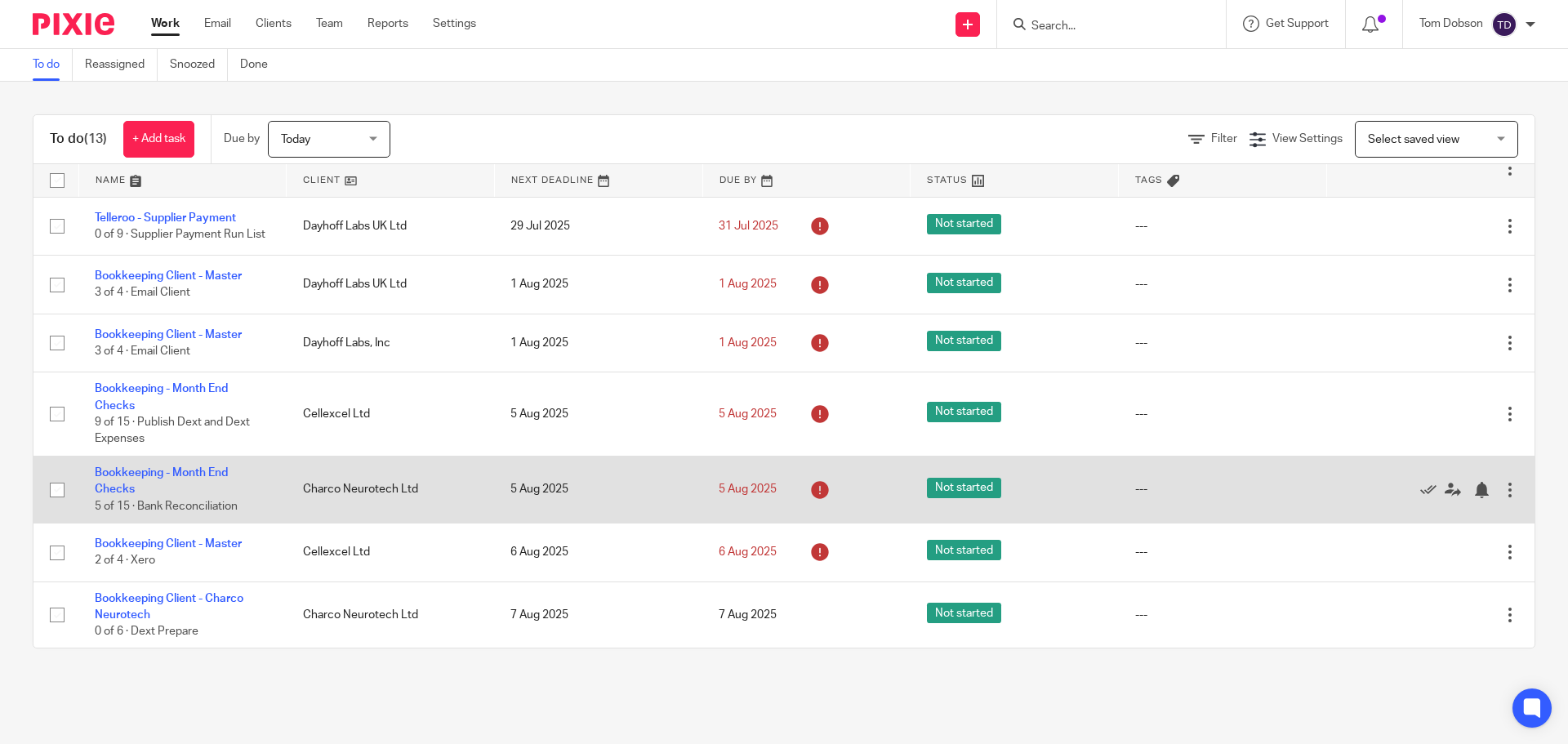 click on "Bookkeeping - Month End Checks
5
of
15 ·
Bank Reconciliation" at bounding box center (182, 489) 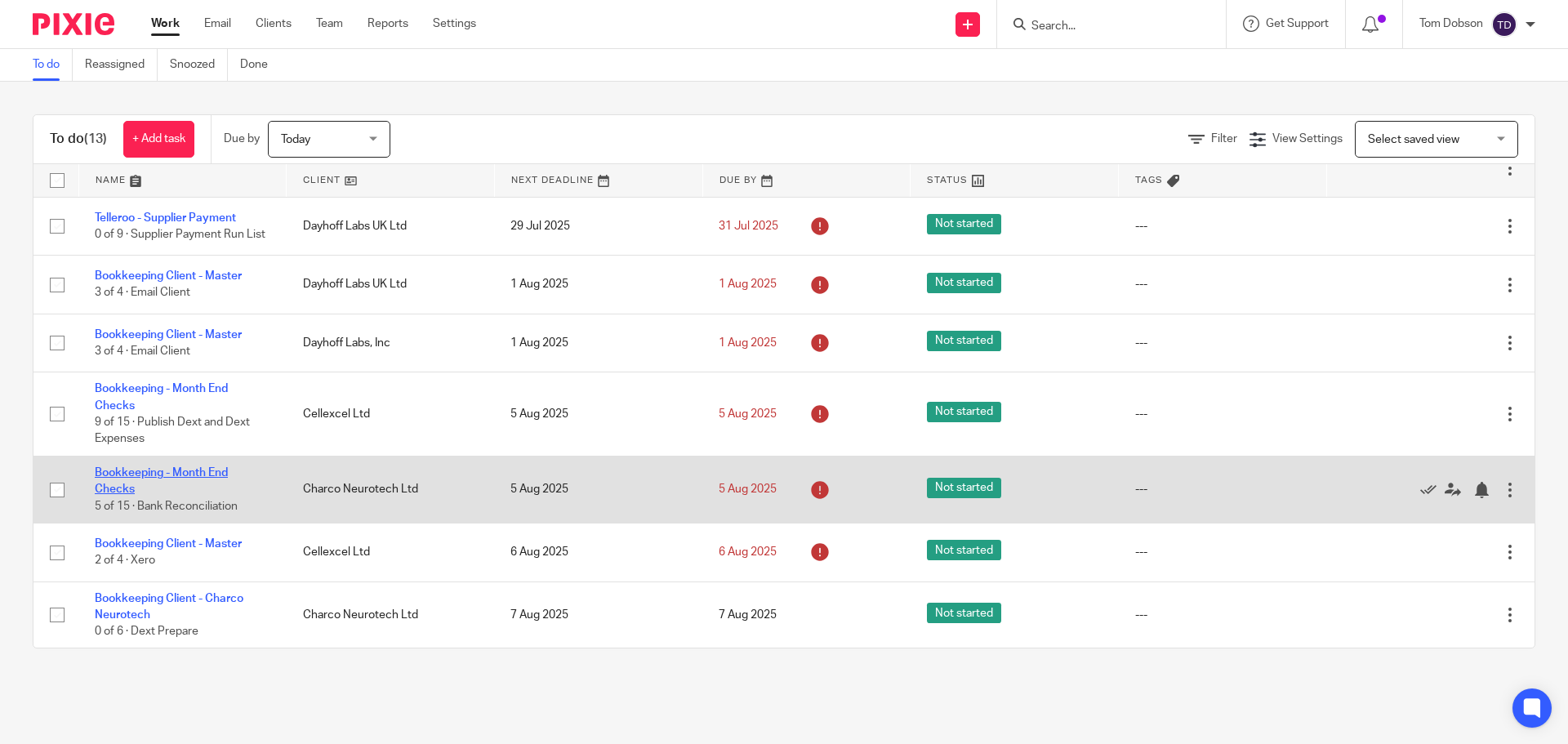 click on "Bookkeeping - Month End Checks" at bounding box center (161, 481) 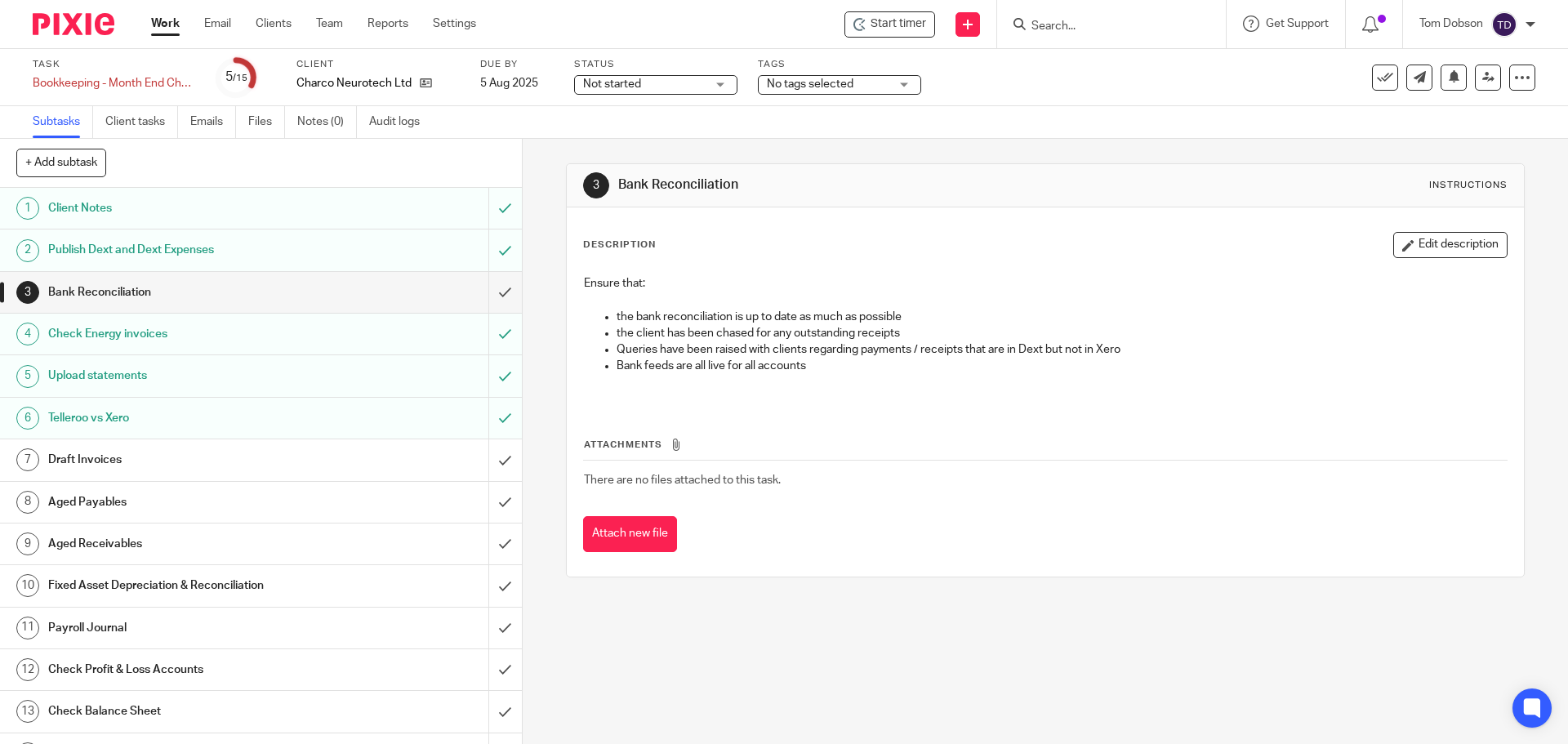 scroll, scrollTop: 0, scrollLeft: 0, axis: both 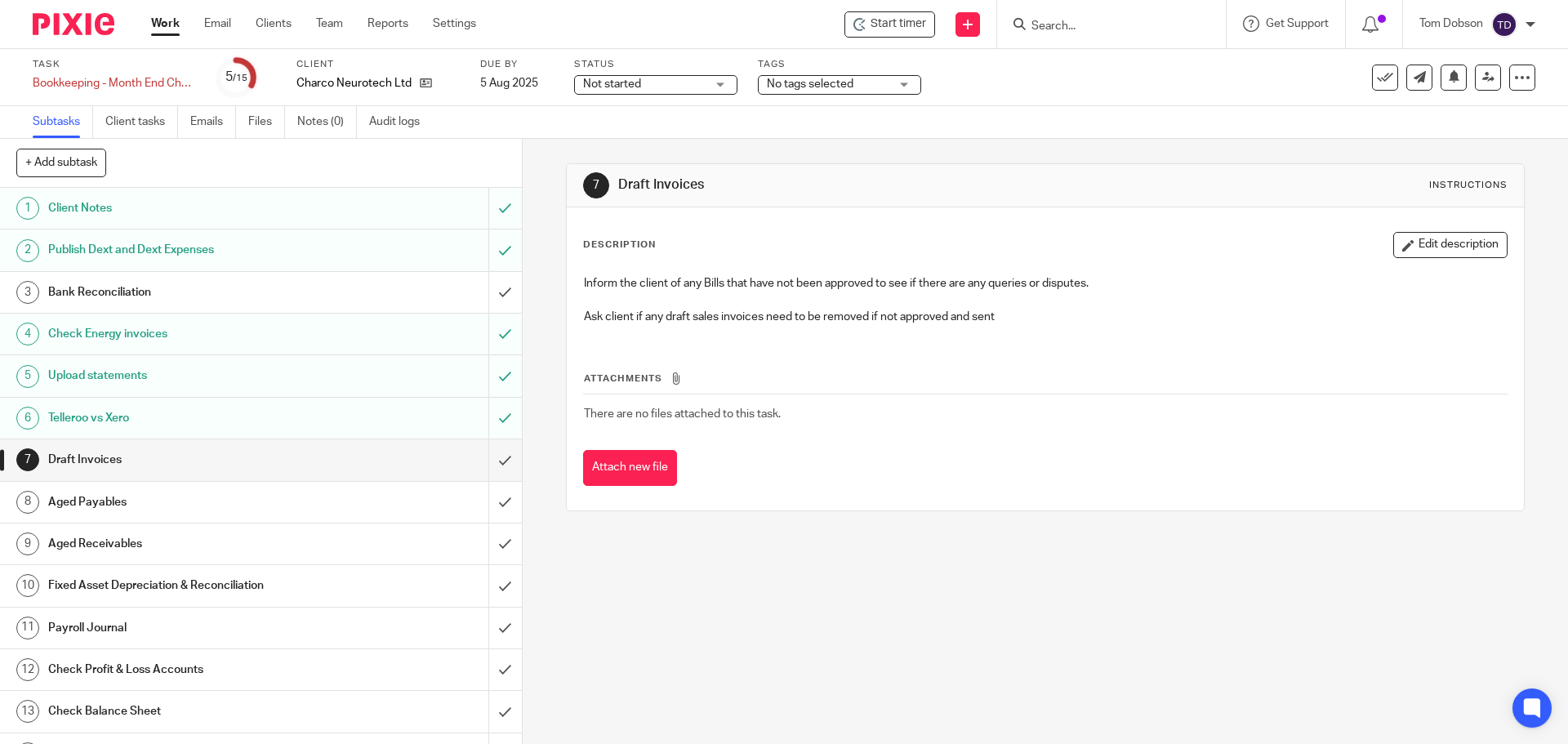 click on "Upload statements" at bounding box center [189, 376] 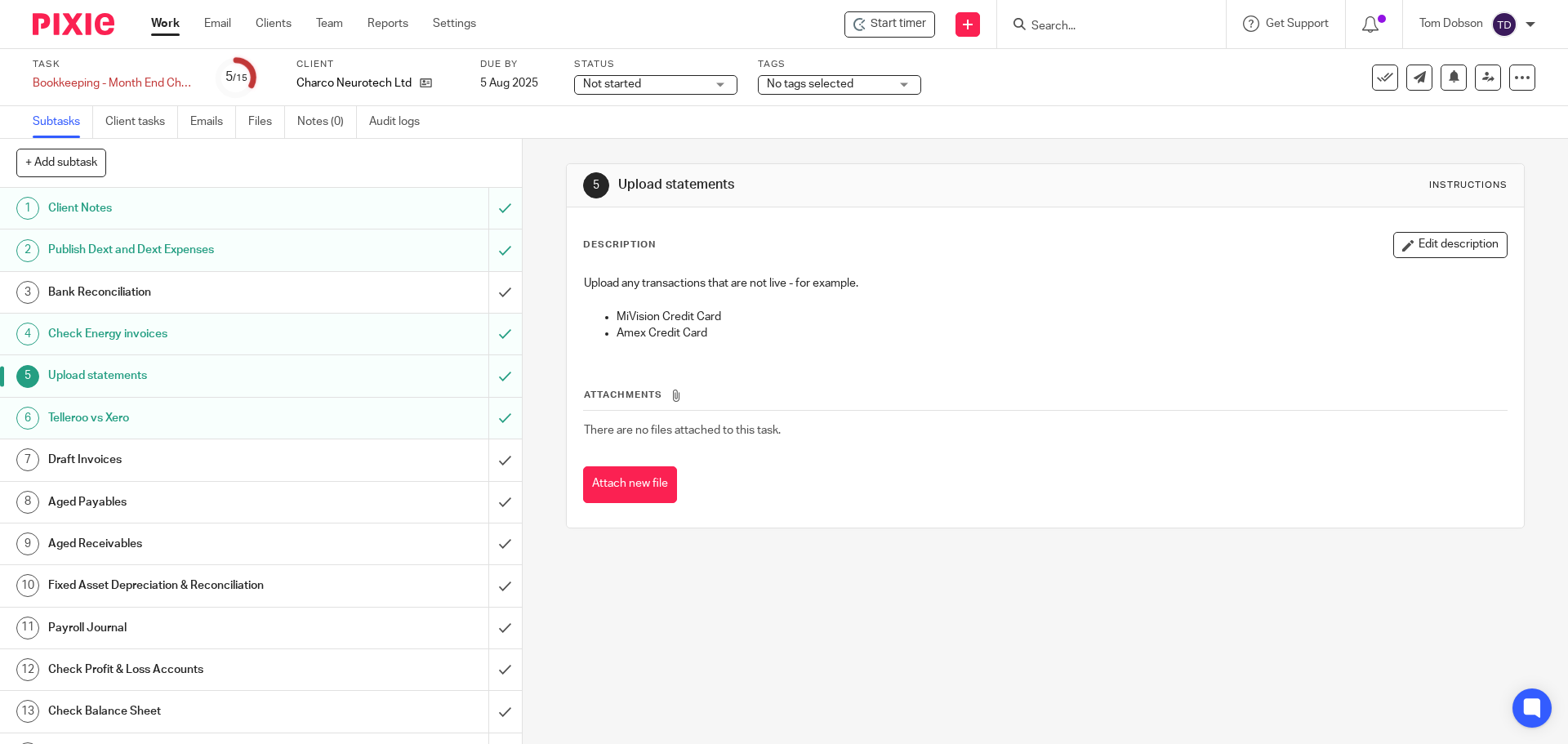 scroll, scrollTop: 0, scrollLeft: 0, axis: both 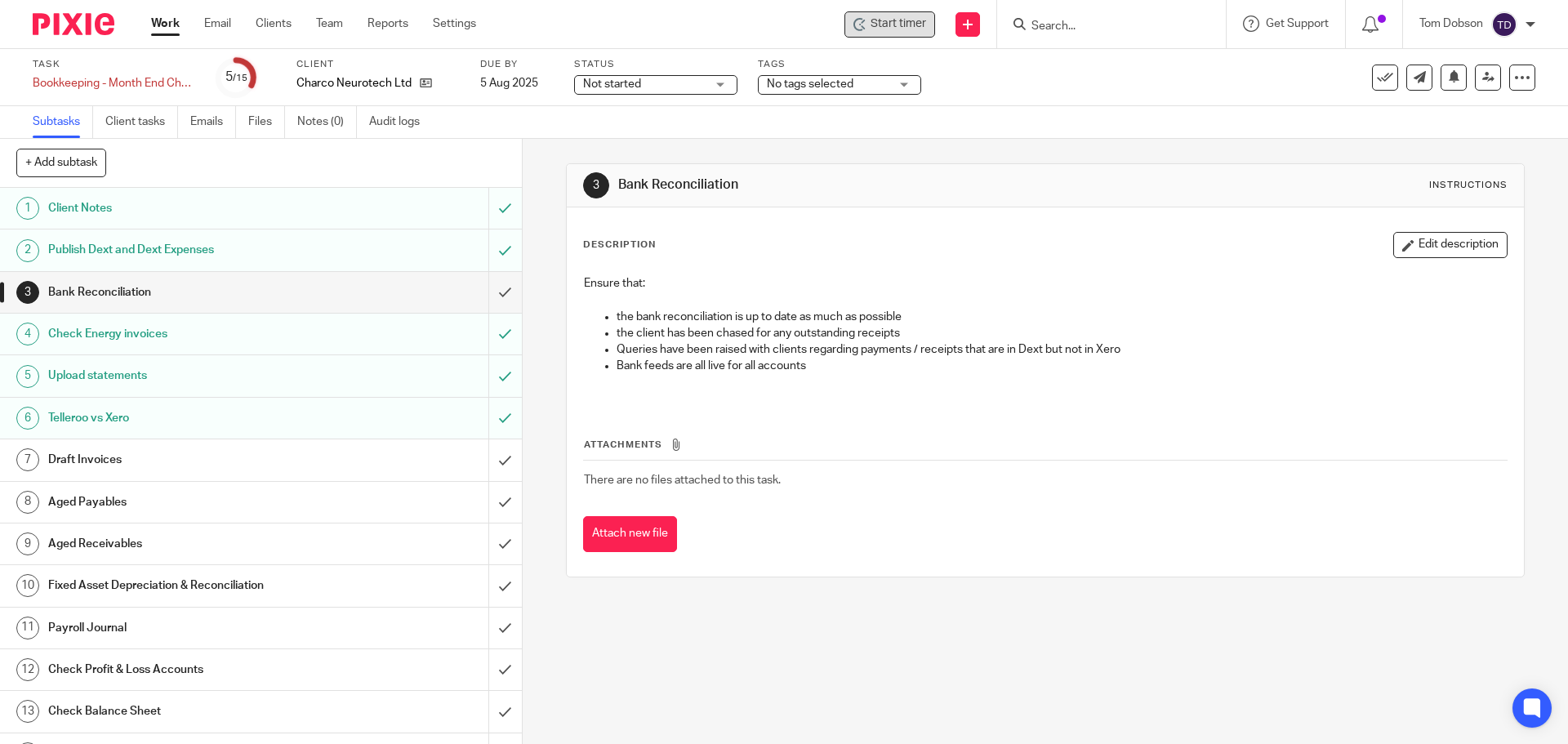 click on "Start timer" at bounding box center [898, 24] 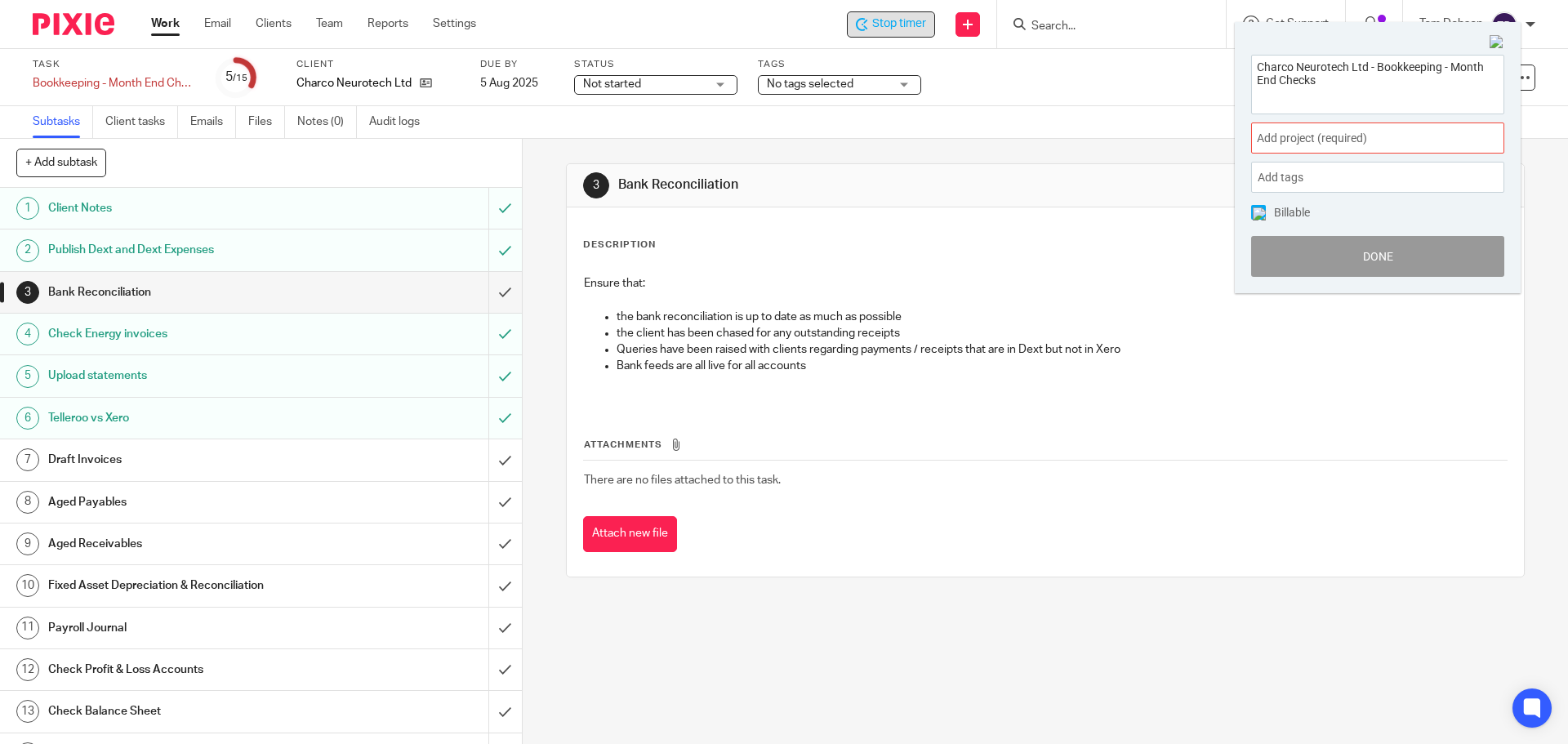 click on "Add project (required) :" at bounding box center [1360, 138] 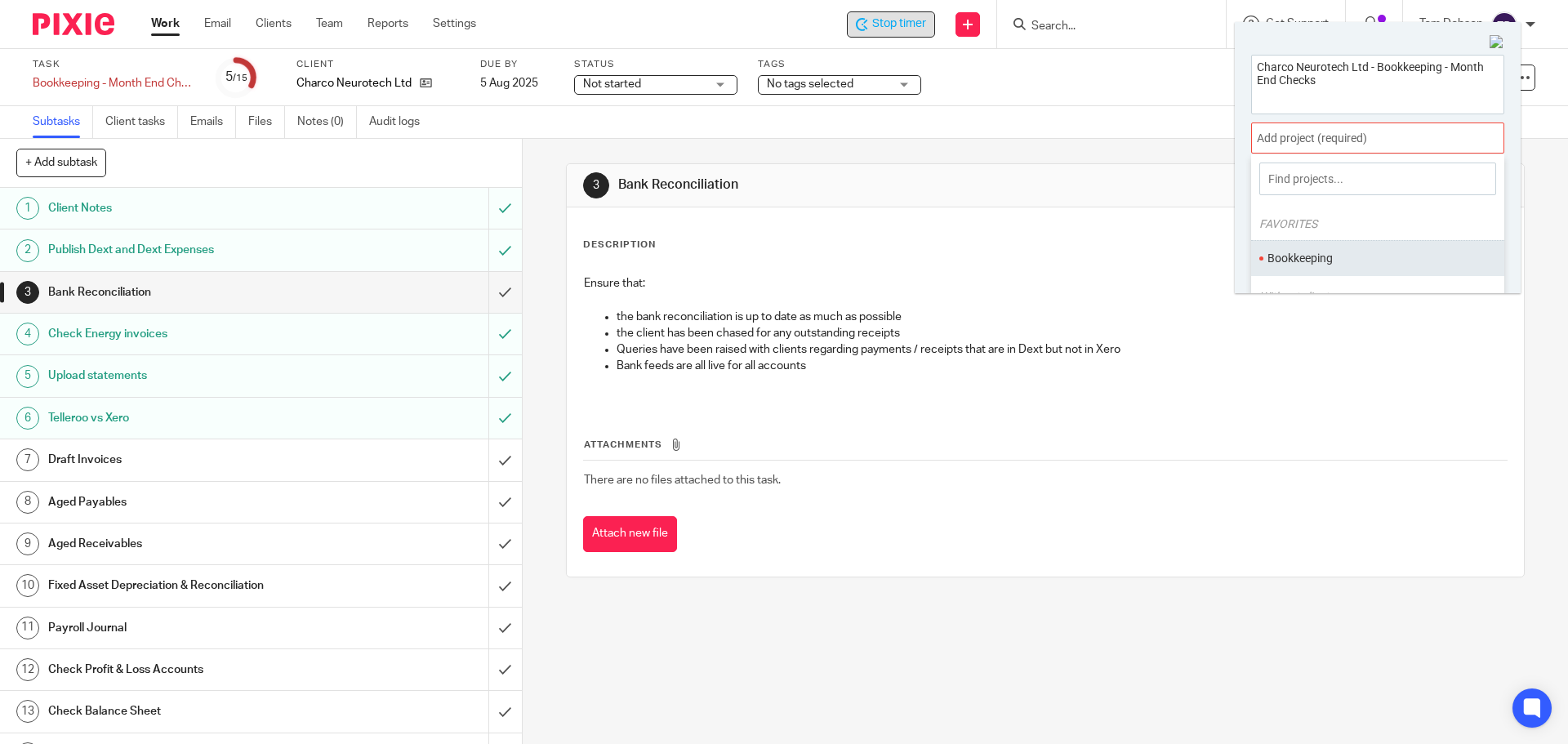 click on "Bookkeeping" at bounding box center (1374, 258) 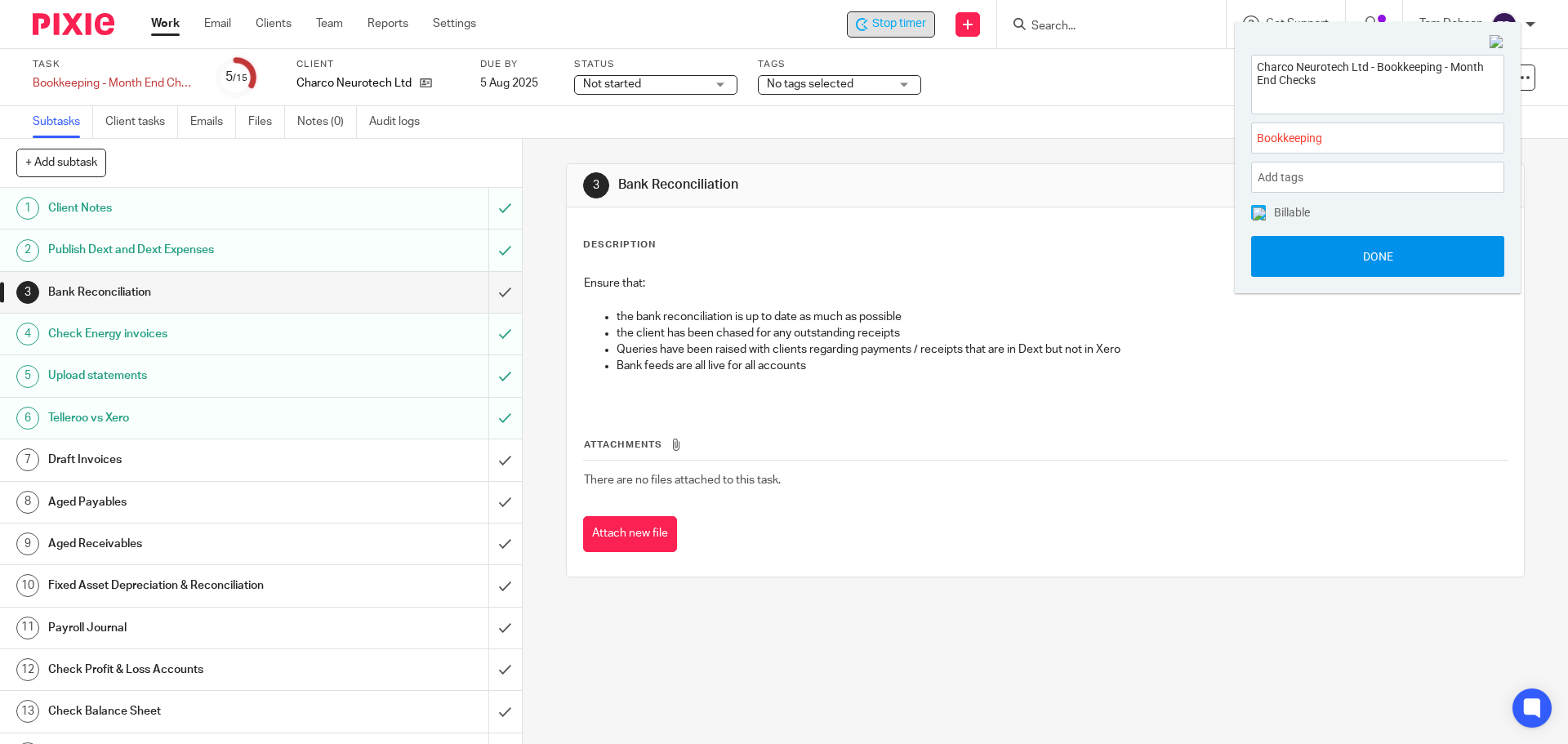 click on "Done" at bounding box center (1378, 256) 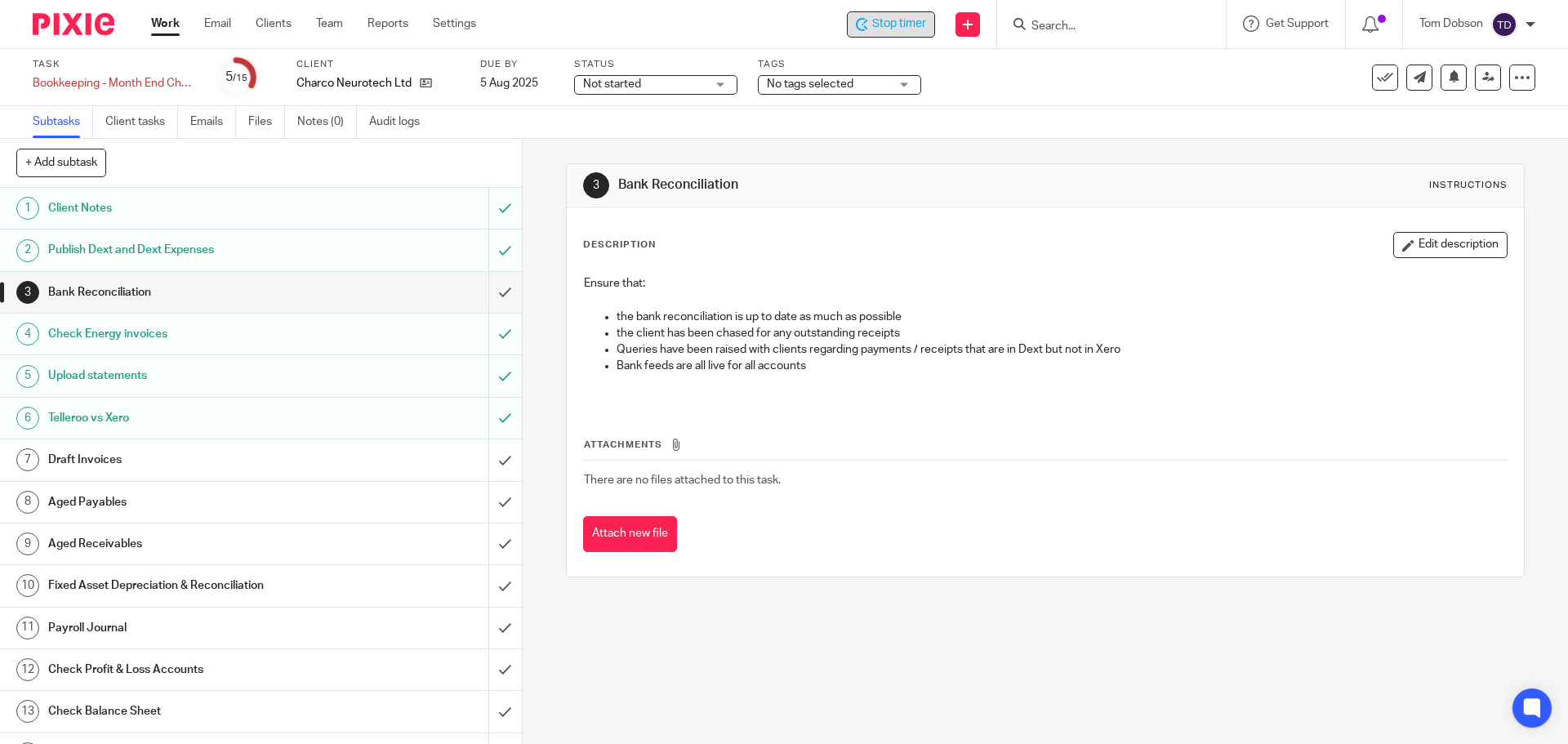 click on "Draft Invoices" at bounding box center [189, 460] 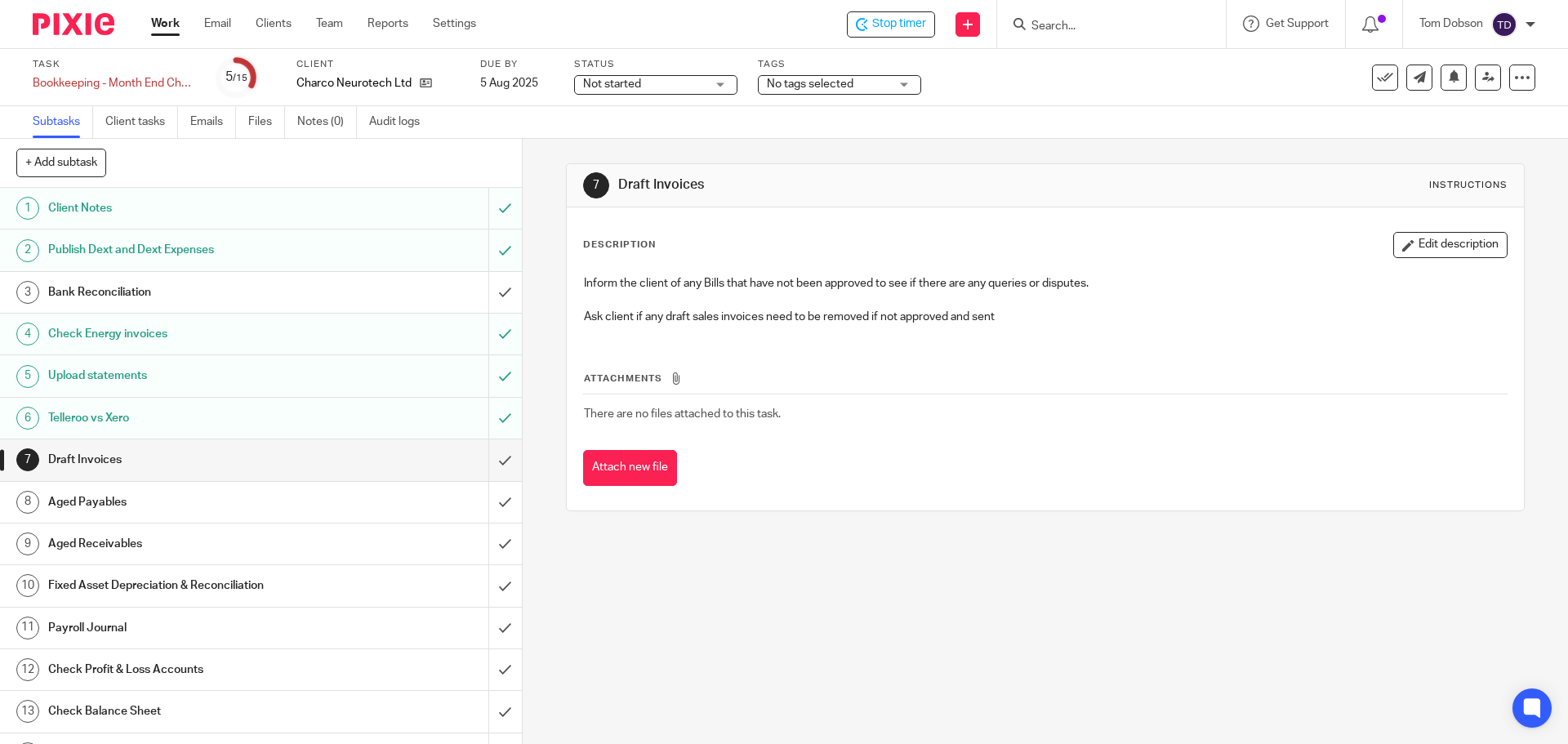 scroll, scrollTop: 0, scrollLeft: 0, axis: both 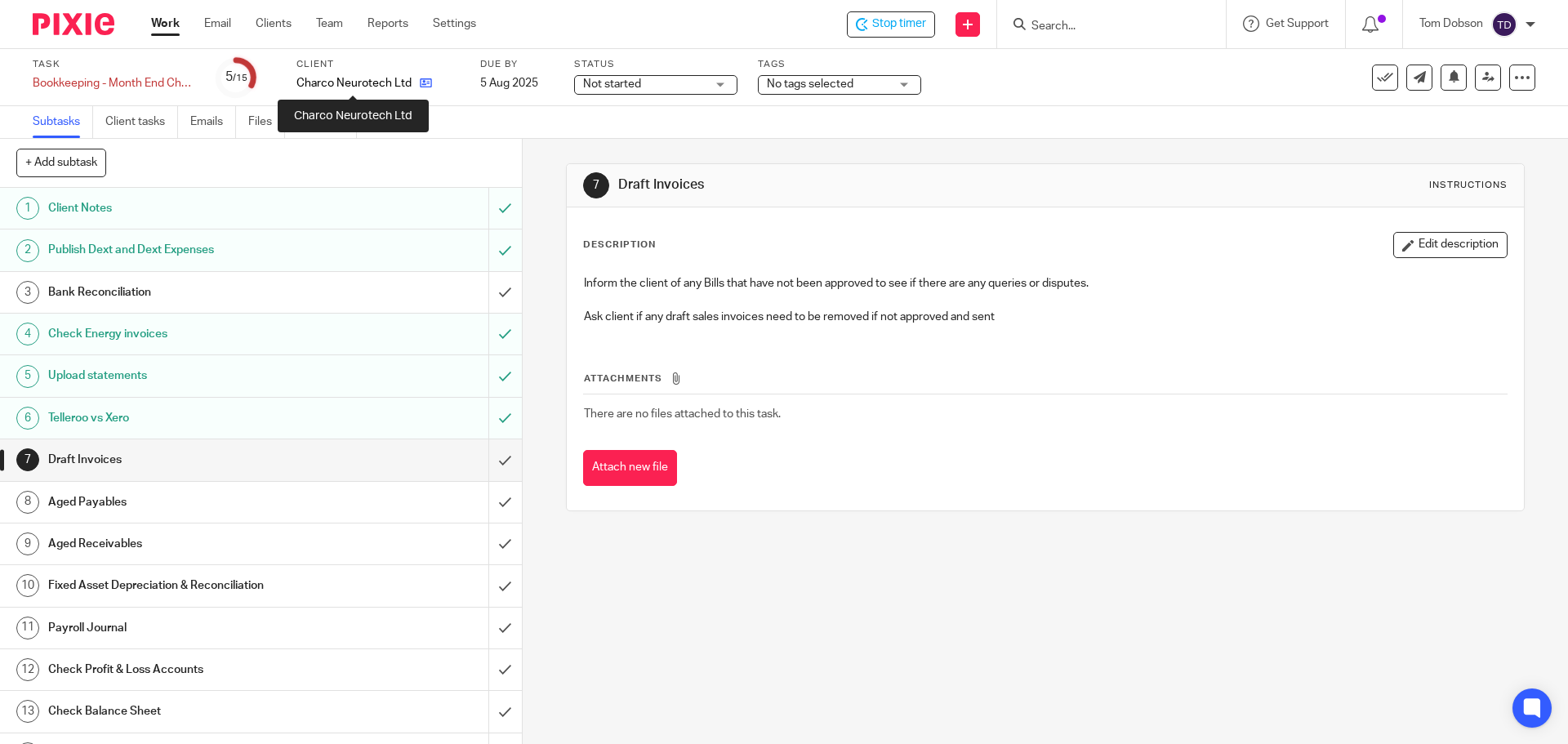 drag, startPoint x: 332, startPoint y: 82, endPoint x: 419, endPoint y: 81, distance: 87.005747 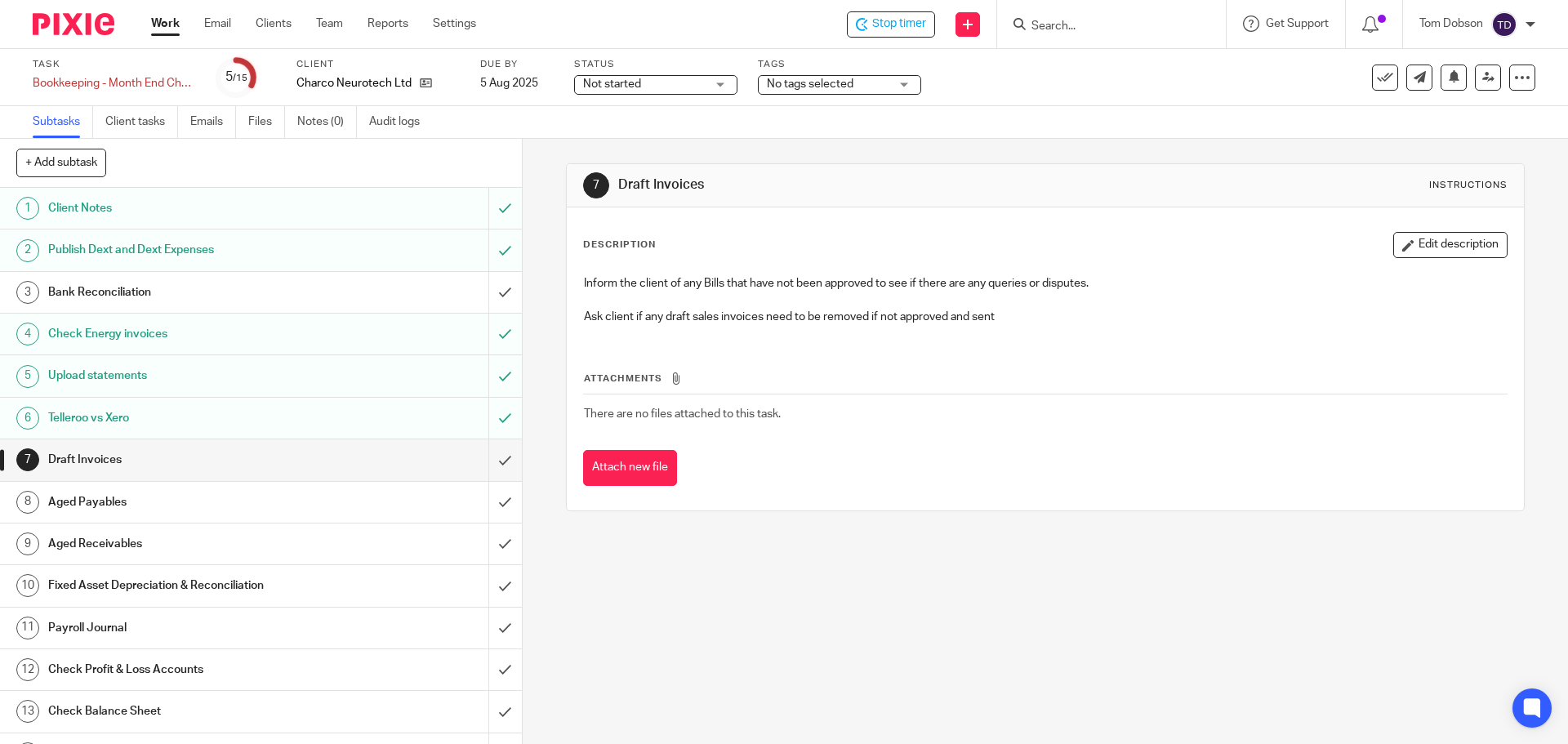 drag, startPoint x: 162, startPoint y: 22, endPoint x: 127, endPoint y: 28, distance: 35.510562 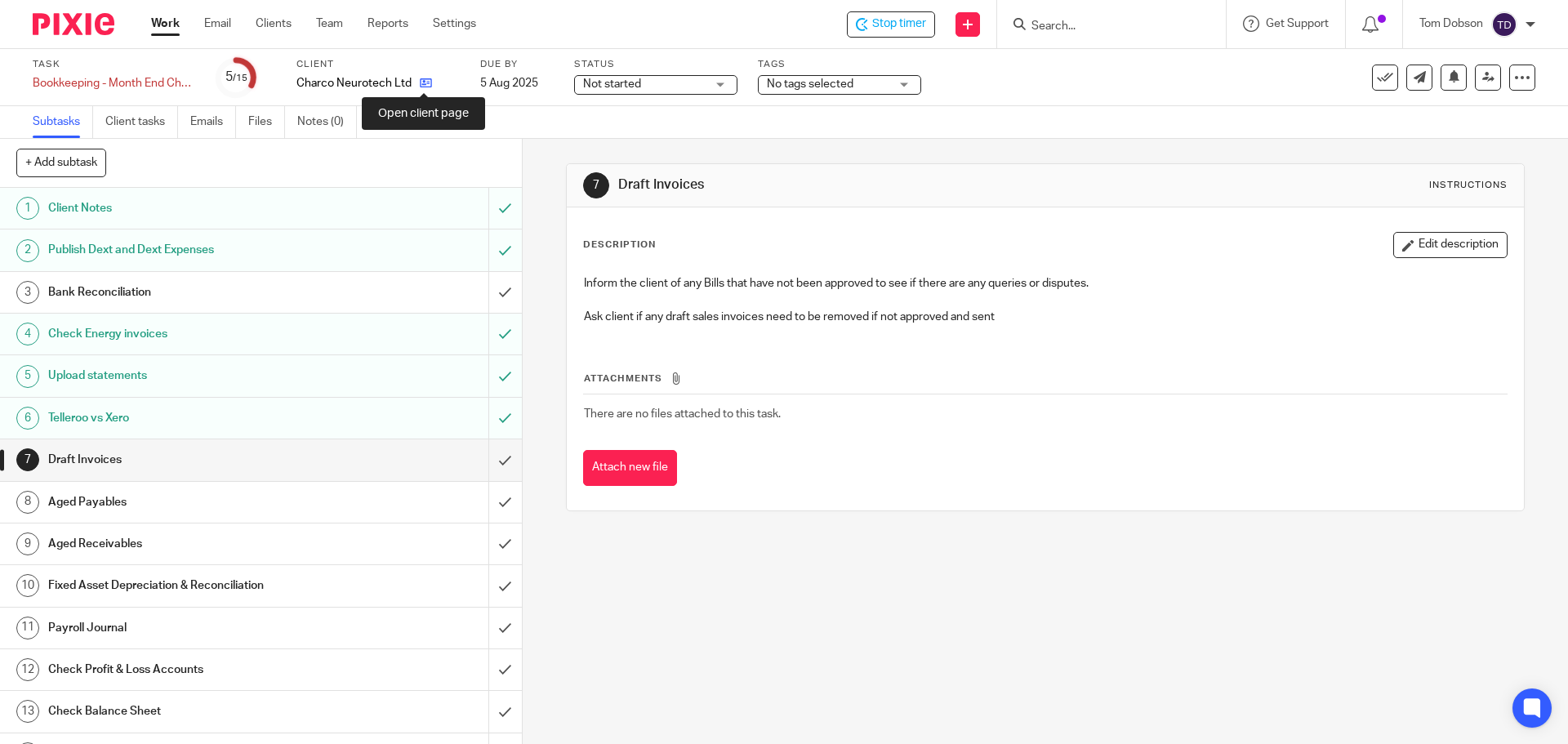 click at bounding box center (425, 82) 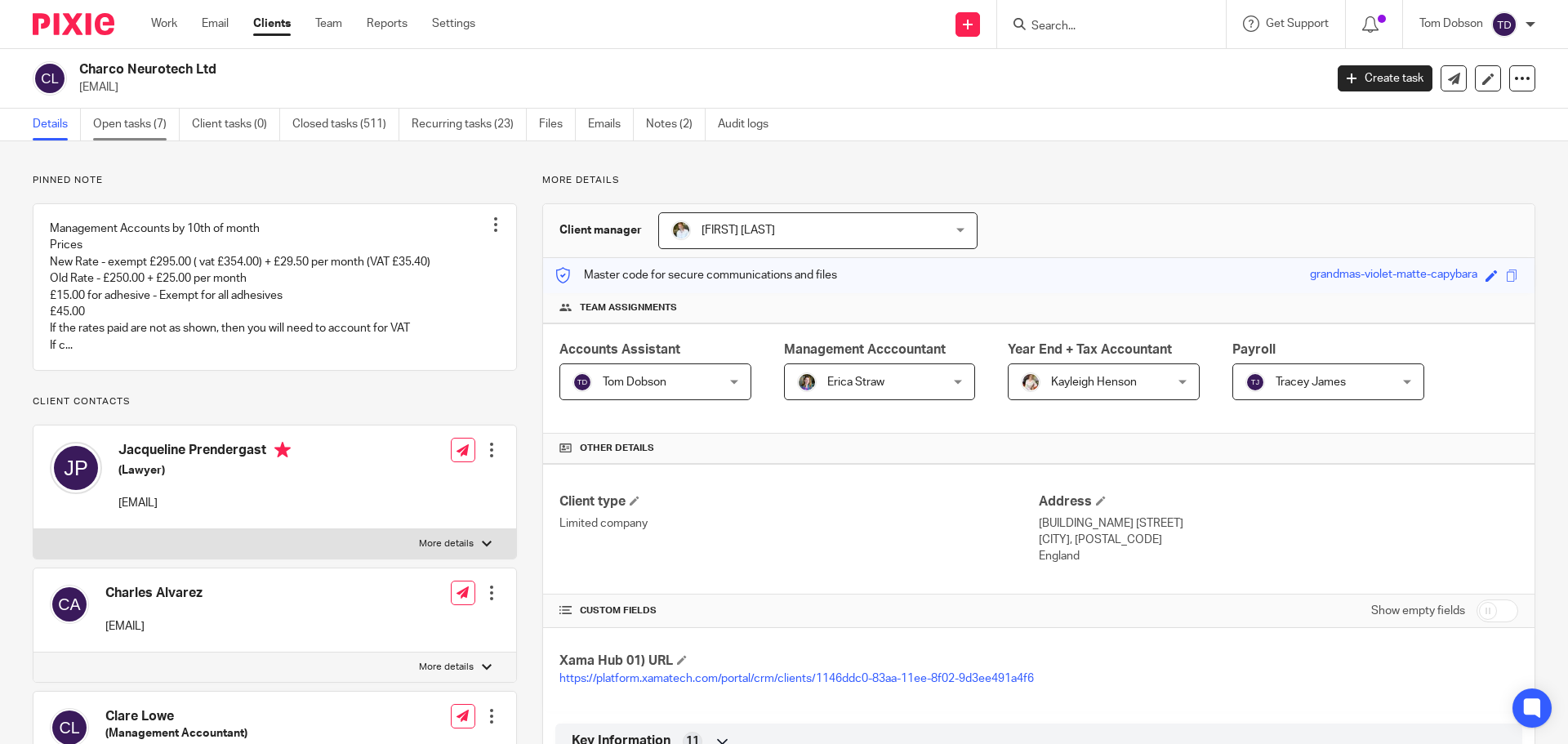 scroll, scrollTop: 0, scrollLeft: 0, axis: both 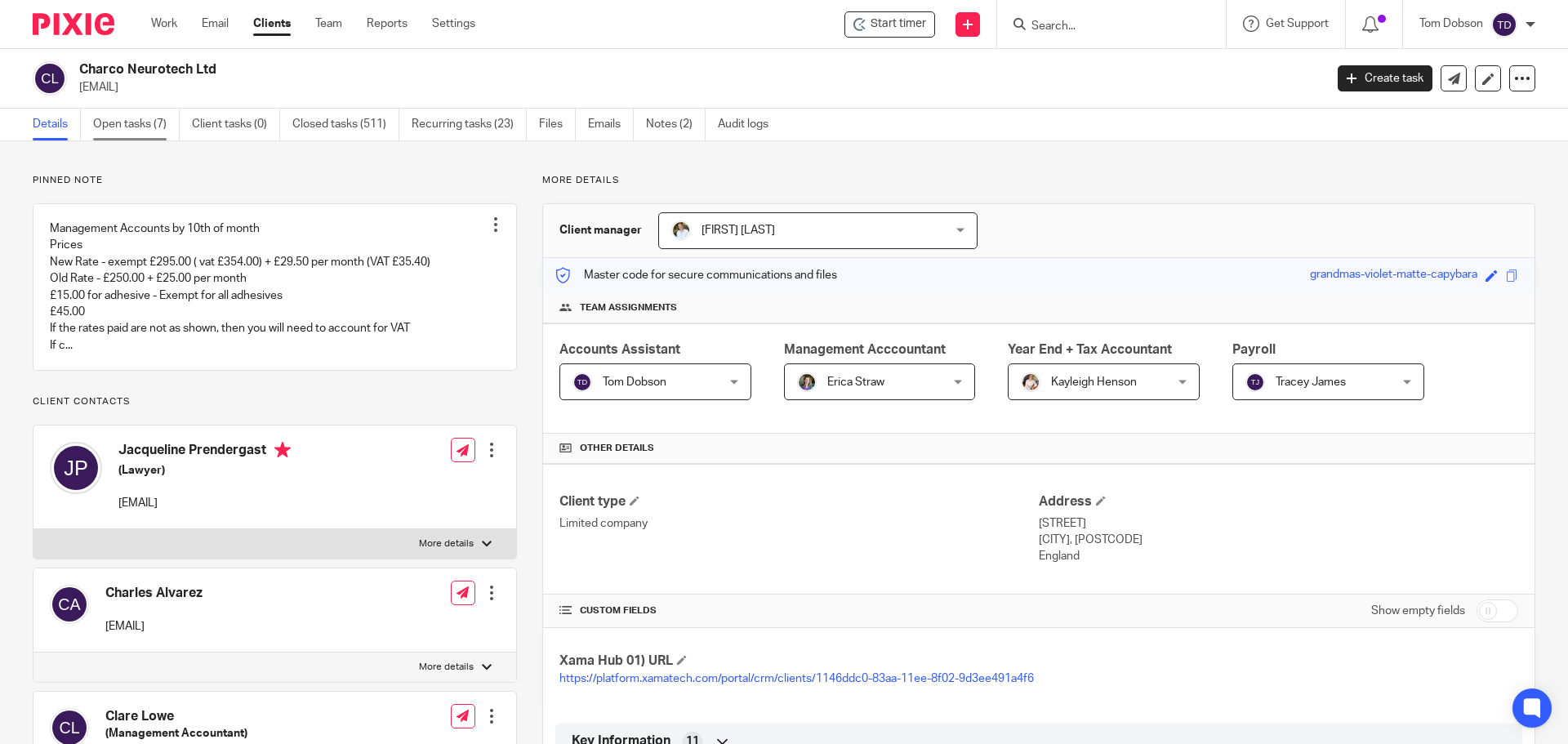 click on "Open tasks (7)" at bounding box center [136, 124] 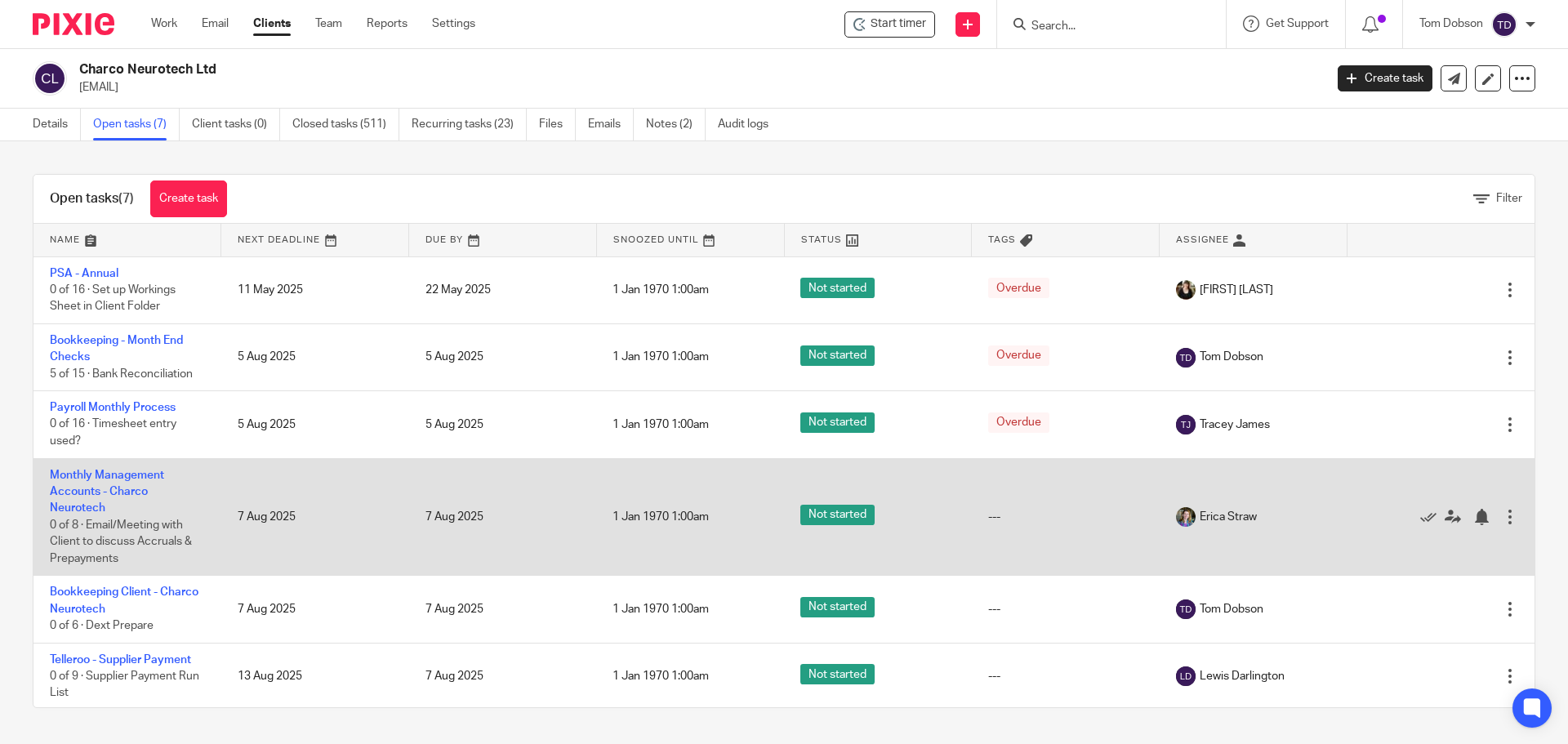 scroll, scrollTop: 0, scrollLeft: 0, axis: both 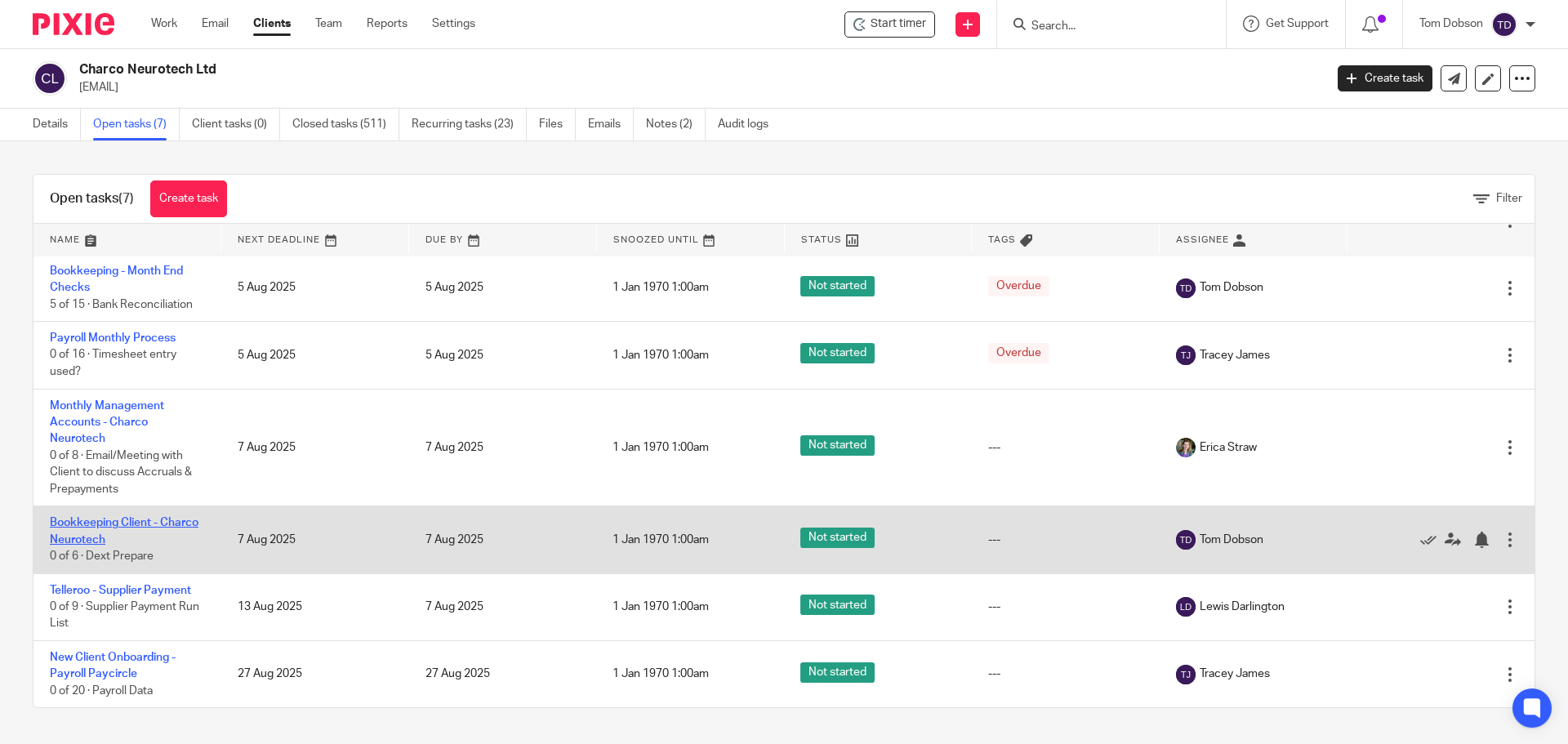 click on "Bookkeeping Client - Charco Neurotech" at bounding box center (124, 531) 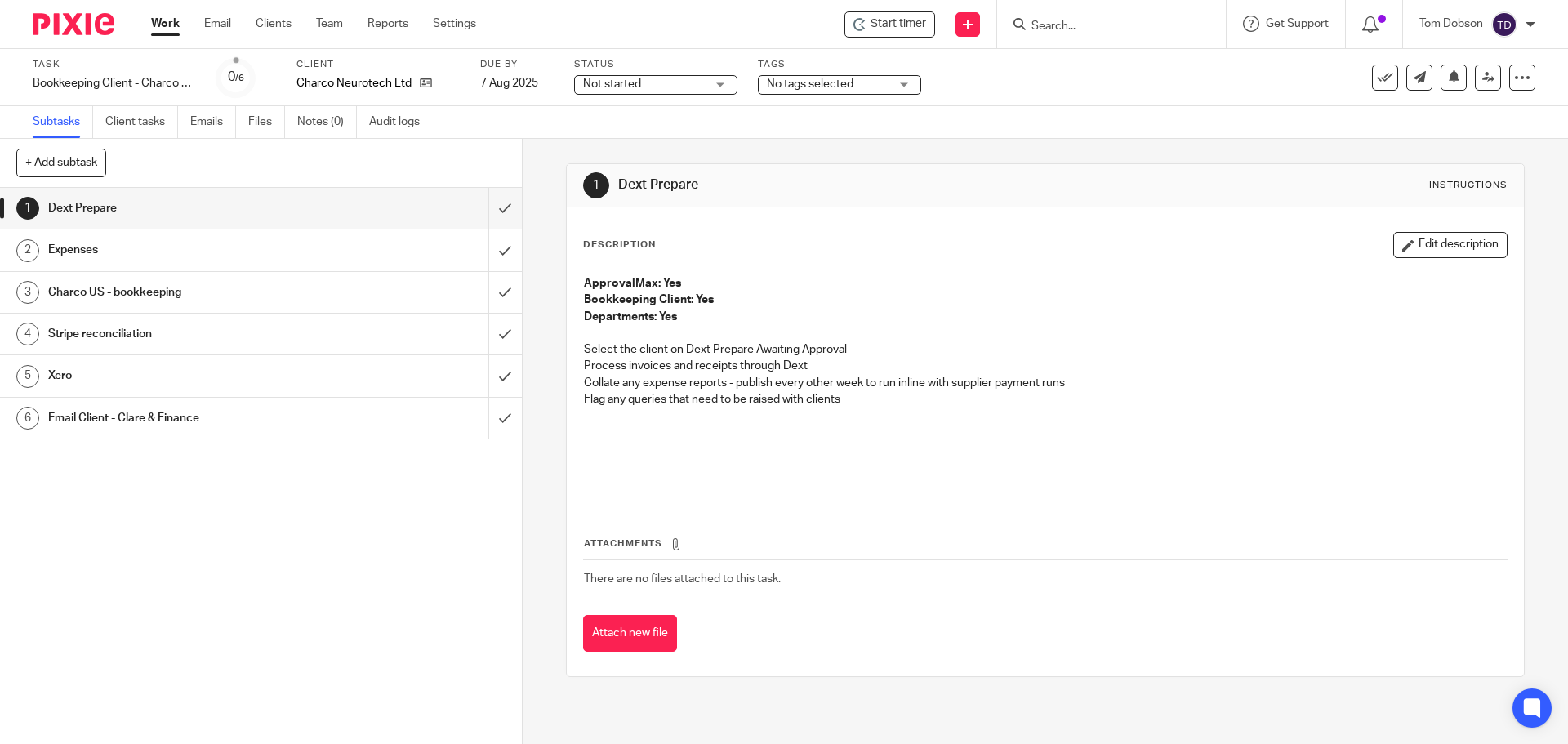 scroll, scrollTop: 0, scrollLeft: 0, axis: both 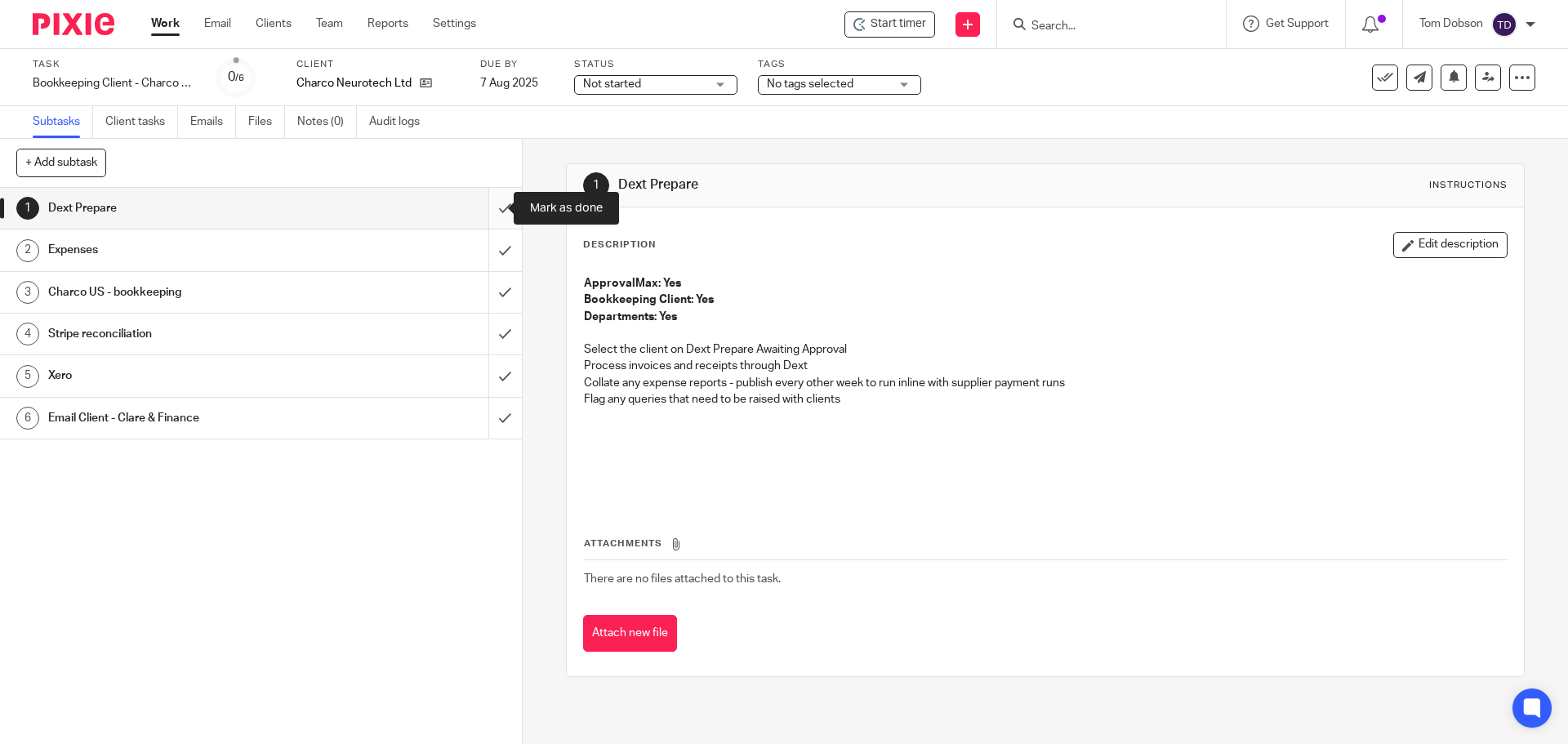 click at bounding box center (261, 208) 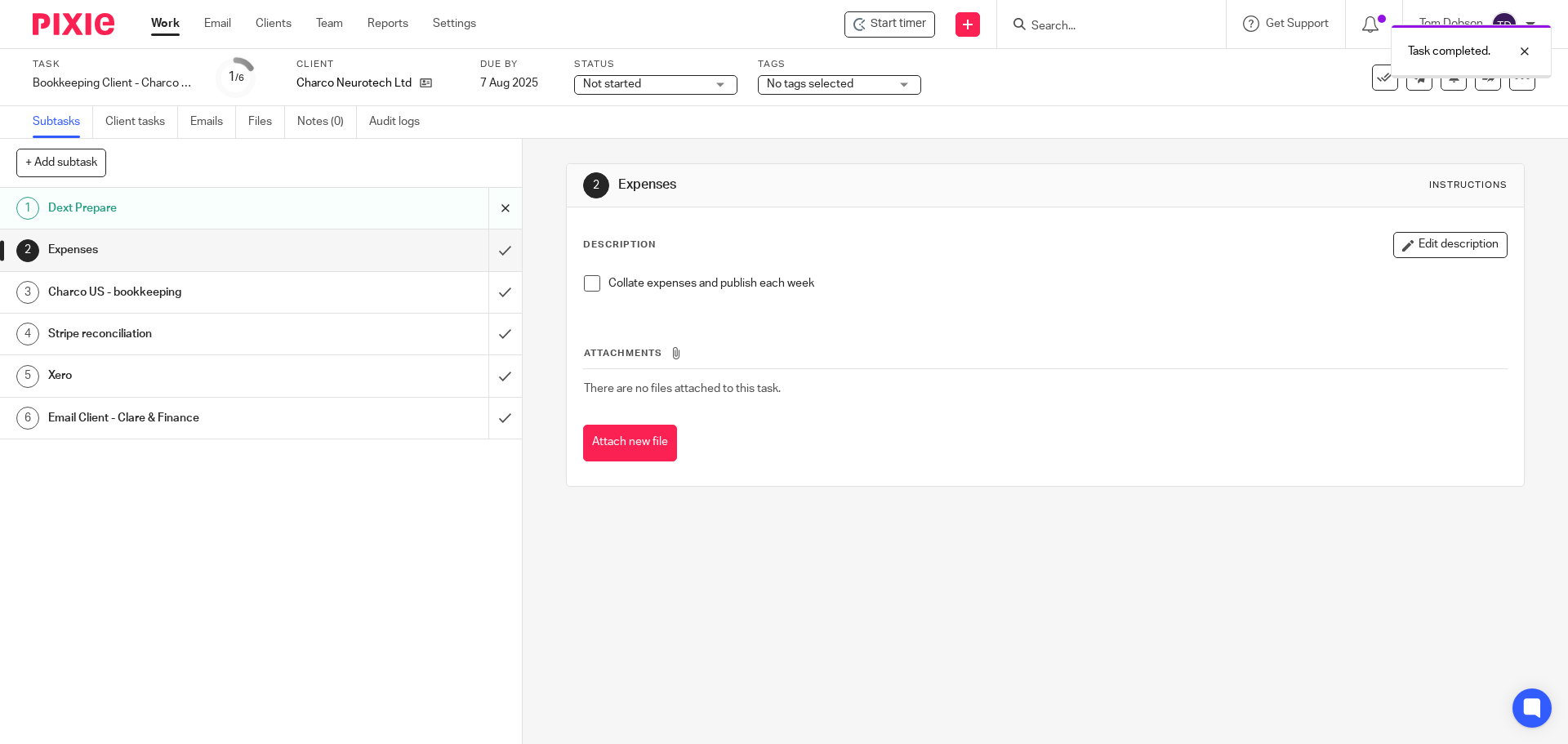 scroll, scrollTop: 0, scrollLeft: 0, axis: both 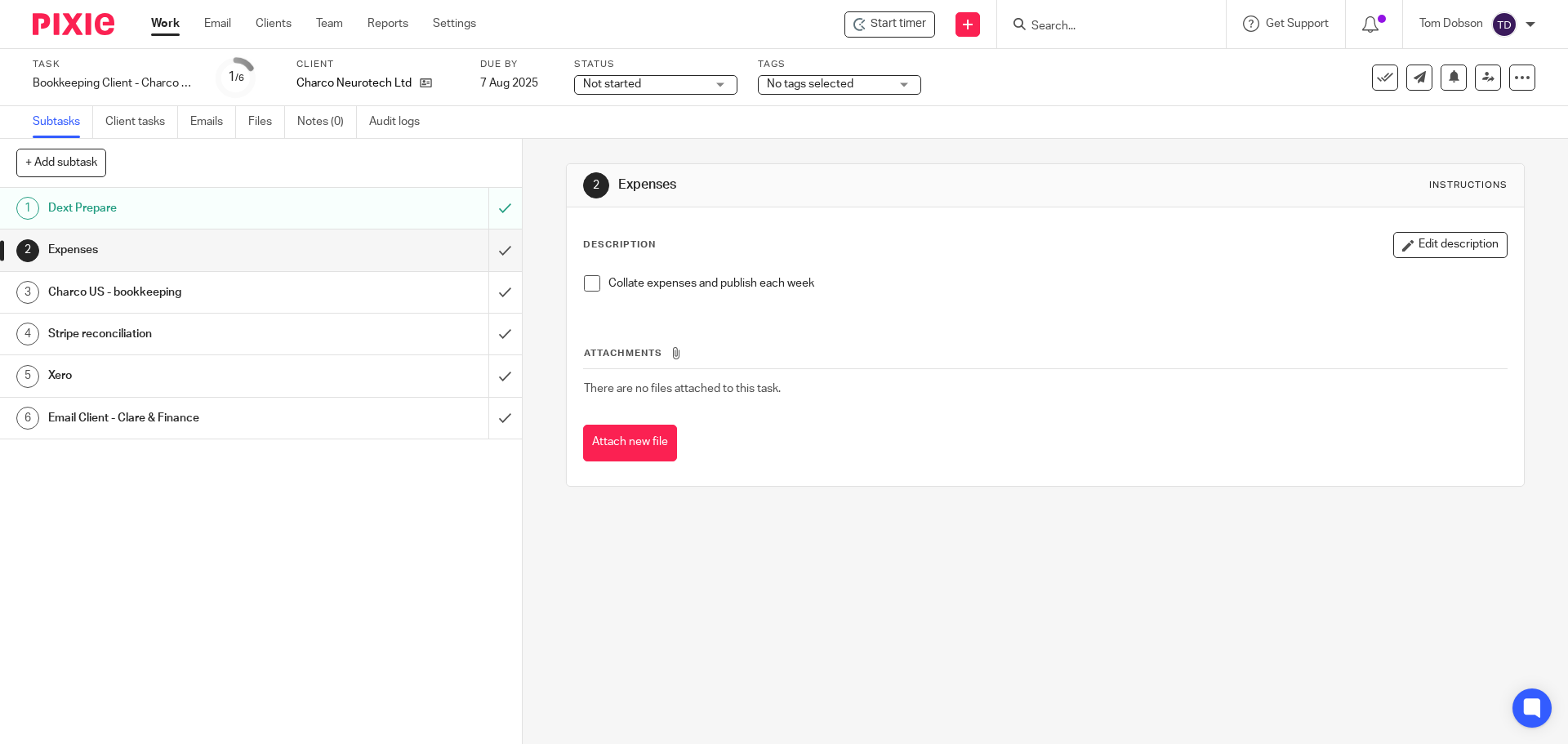 click on "Stripe reconciliation" at bounding box center [260, 334] 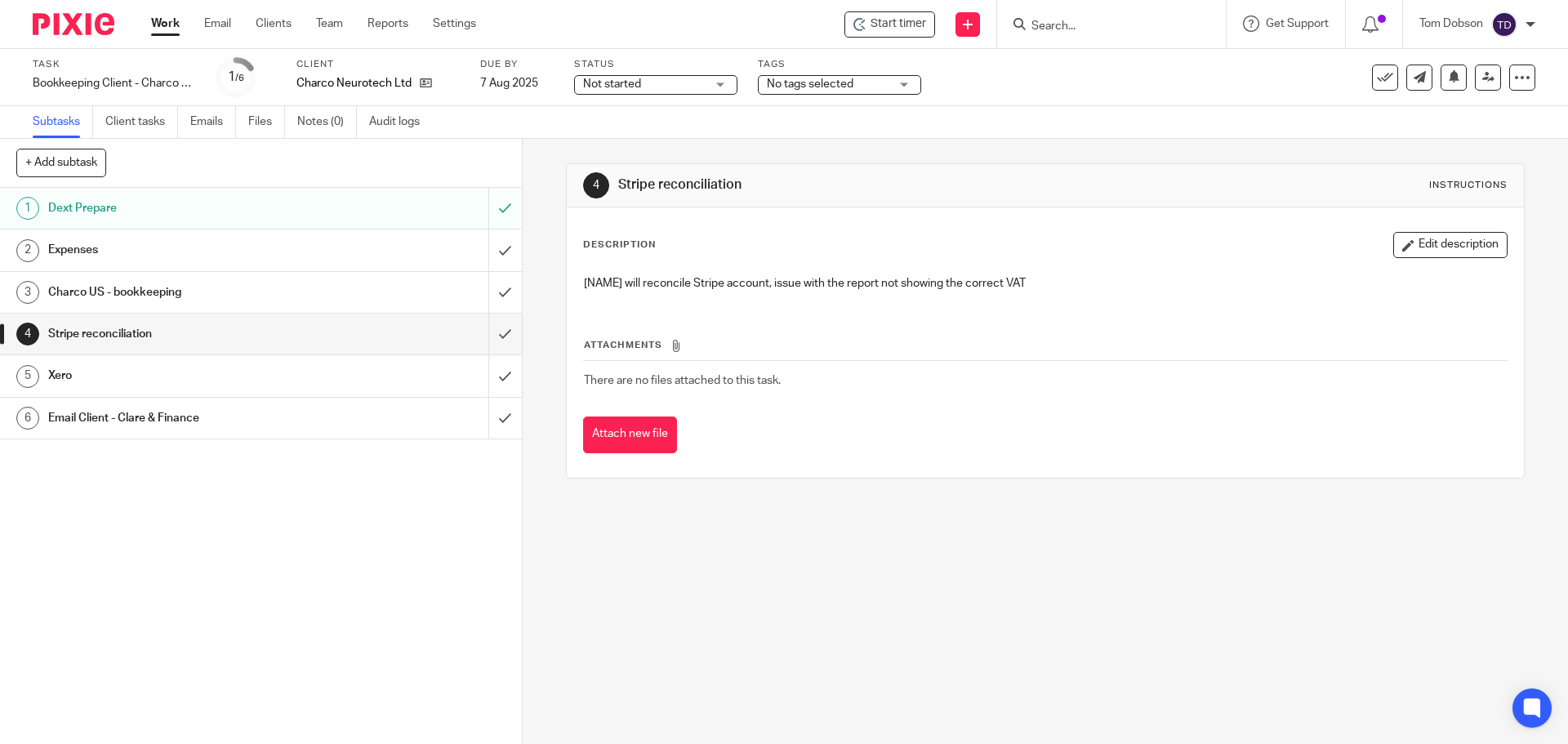scroll, scrollTop: 0, scrollLeft: 0, axis: both 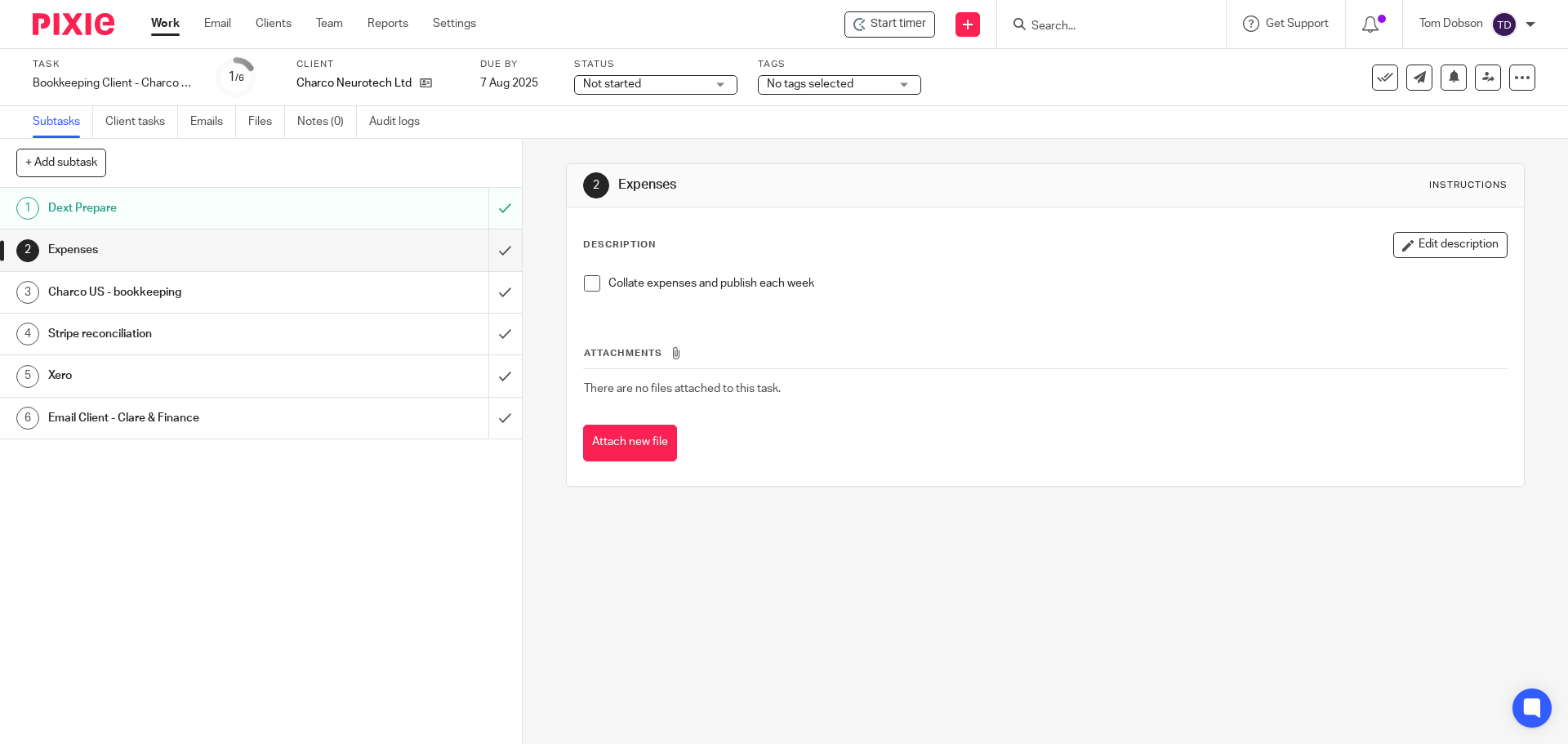 click at bounding box center [592, 283] 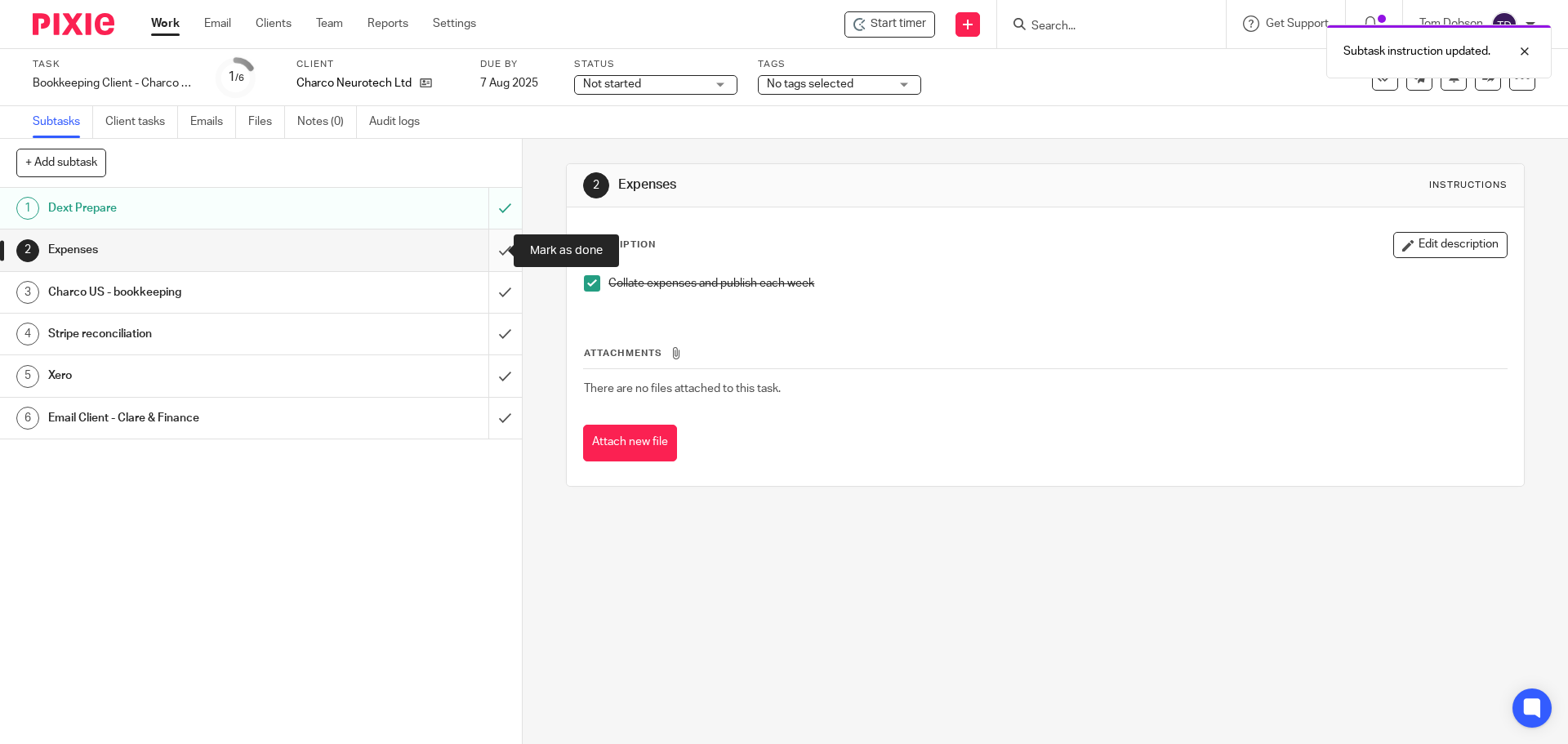 click at bounding box center [261, 250] 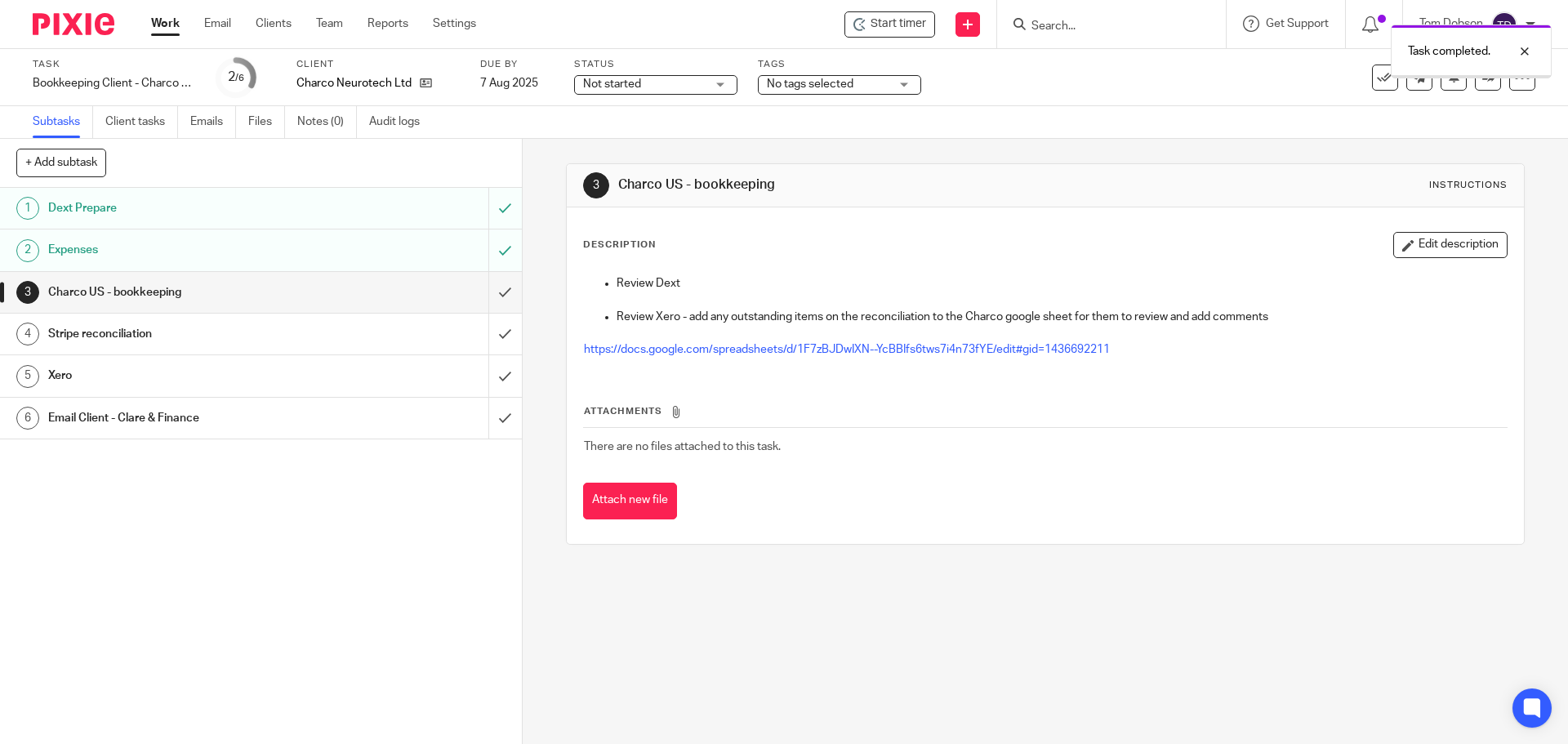 scroll, scrollTop: 0, scrollLeft: 0, axis: both 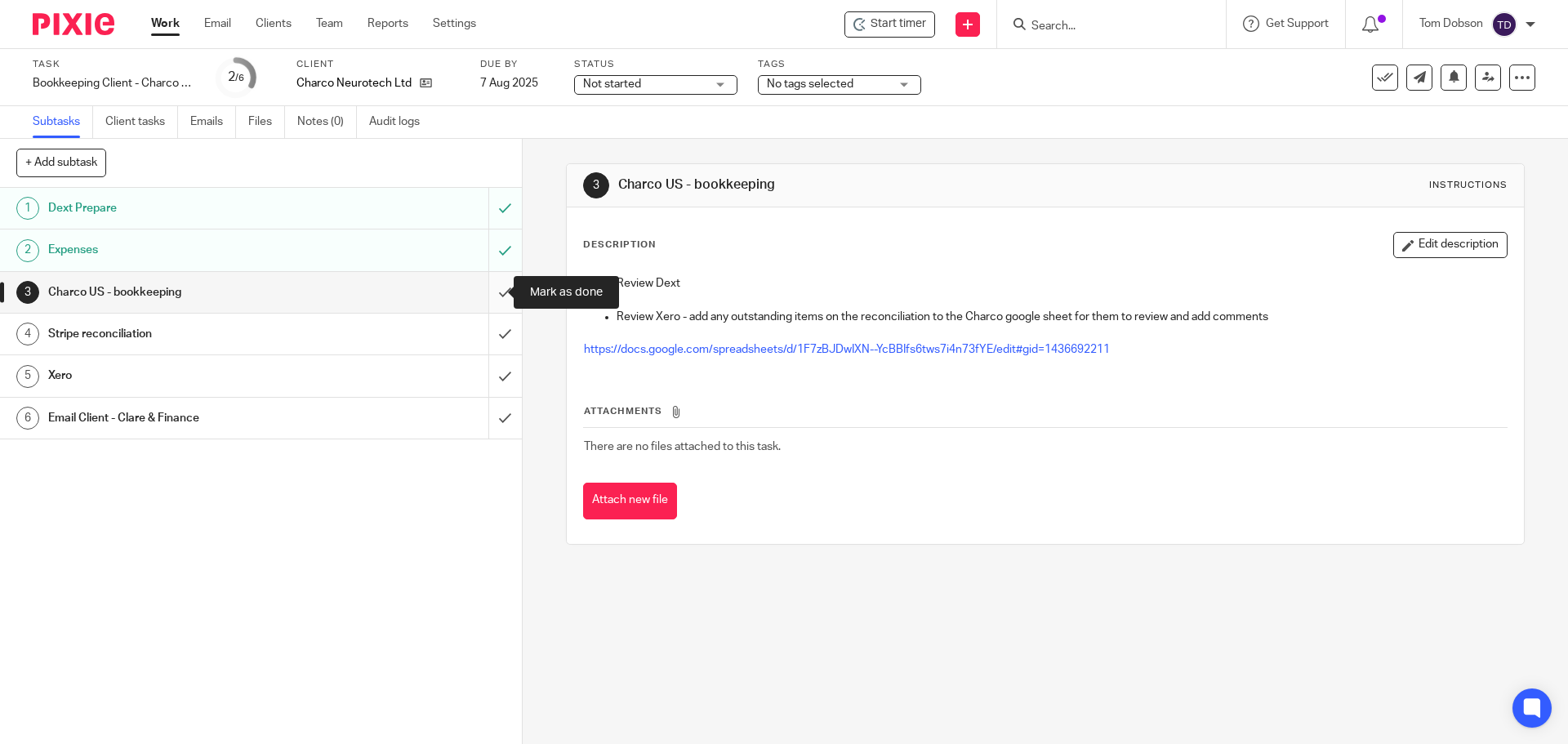 click at bounding box center (261, 292) 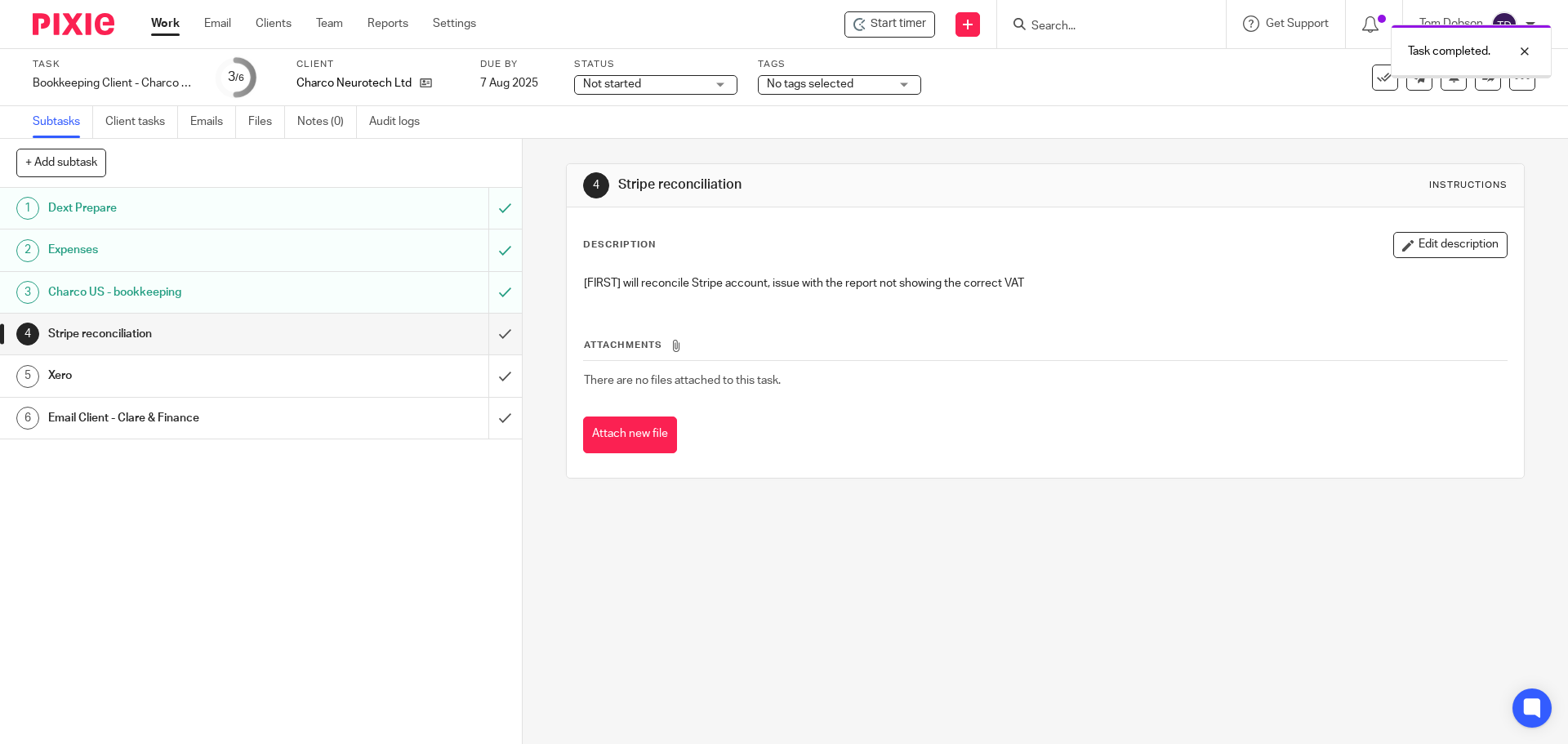 scroll, scrollTop: 0, scrollLeft: 0, axis: both 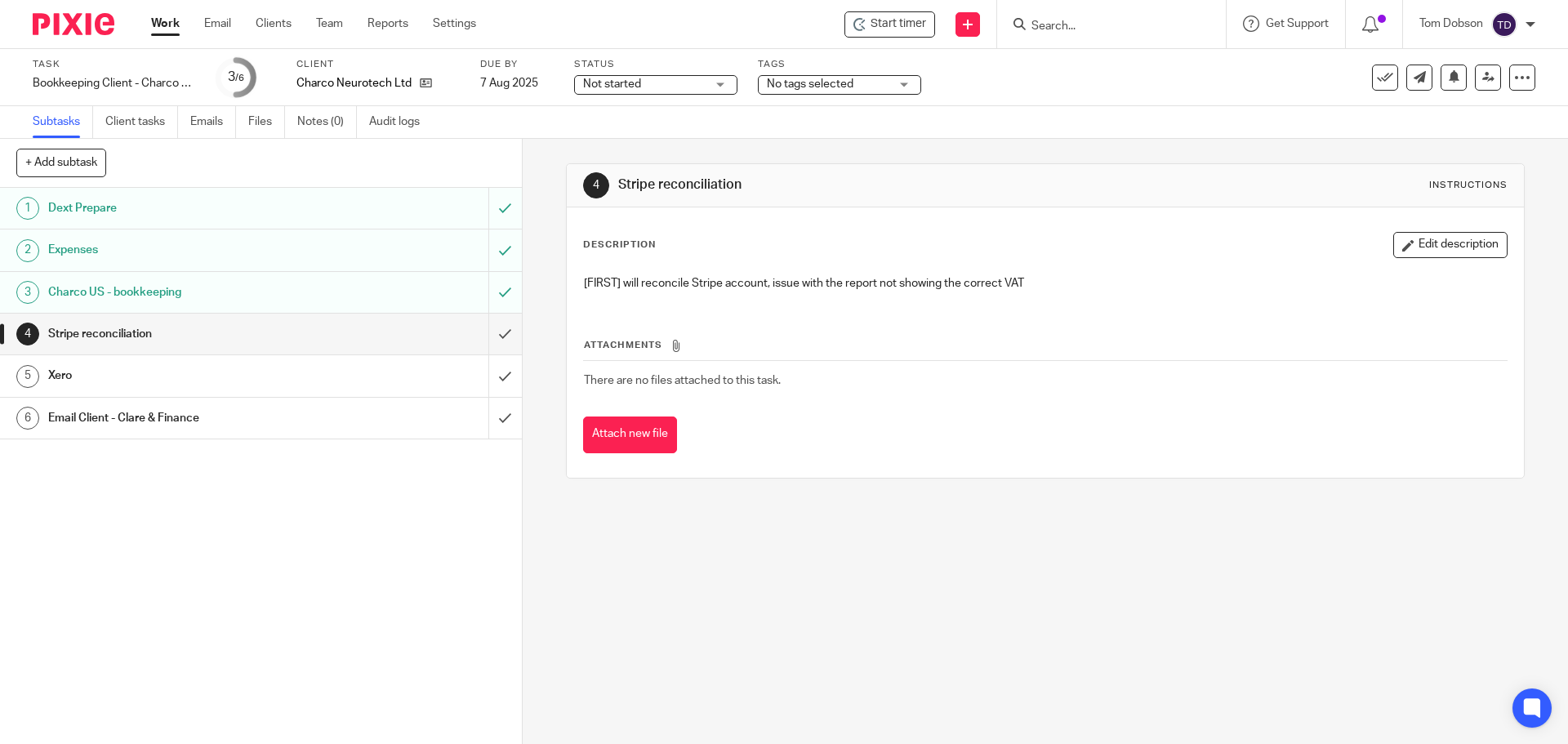 click on "Xero" at bounding box center (189, 376) 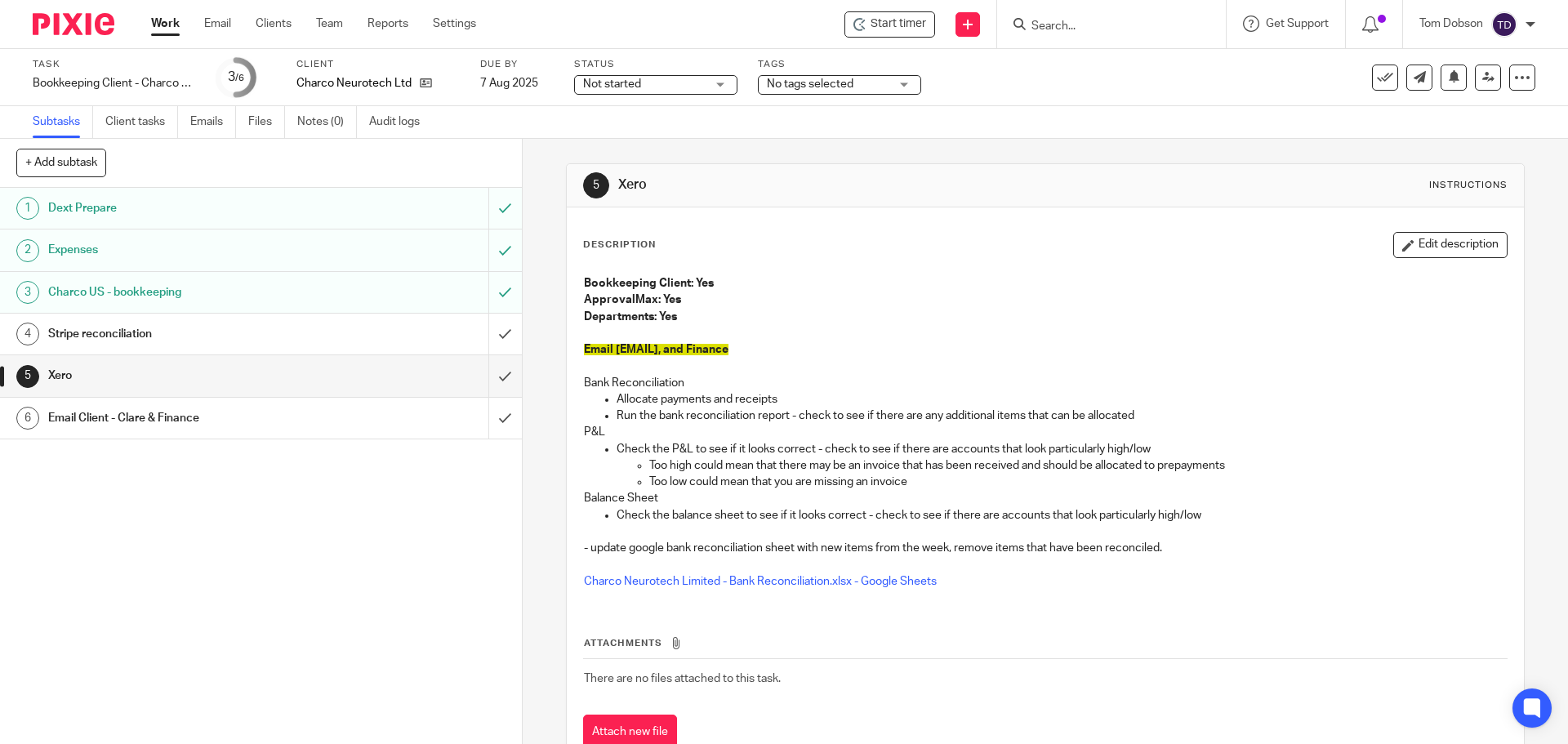 scroll, scrollTop: 0, scrollLeft: 0, axis: both 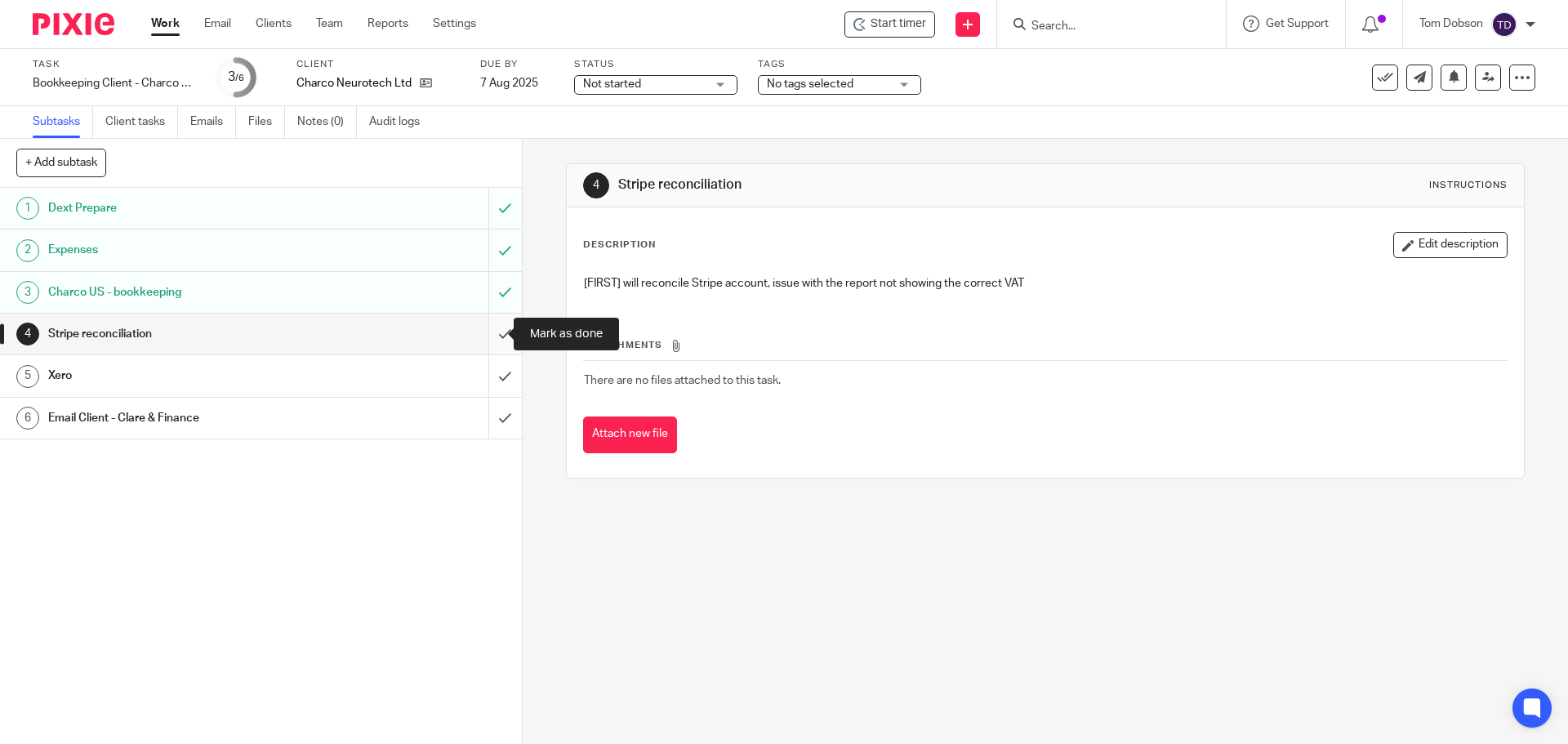 click at bounding box center [261, 334] 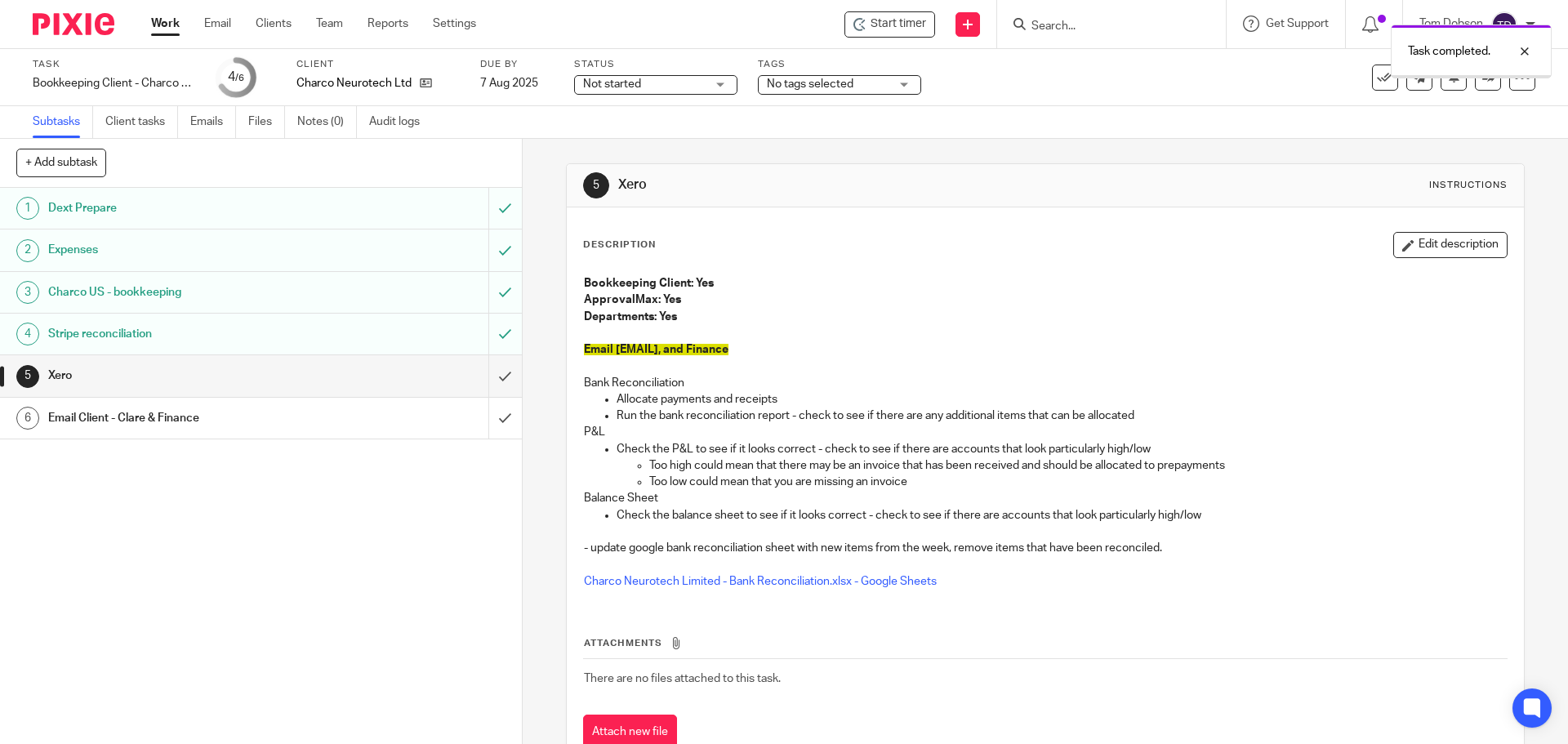 scroll, scrollTop: 0, scrollLeft: 0, axis: both 